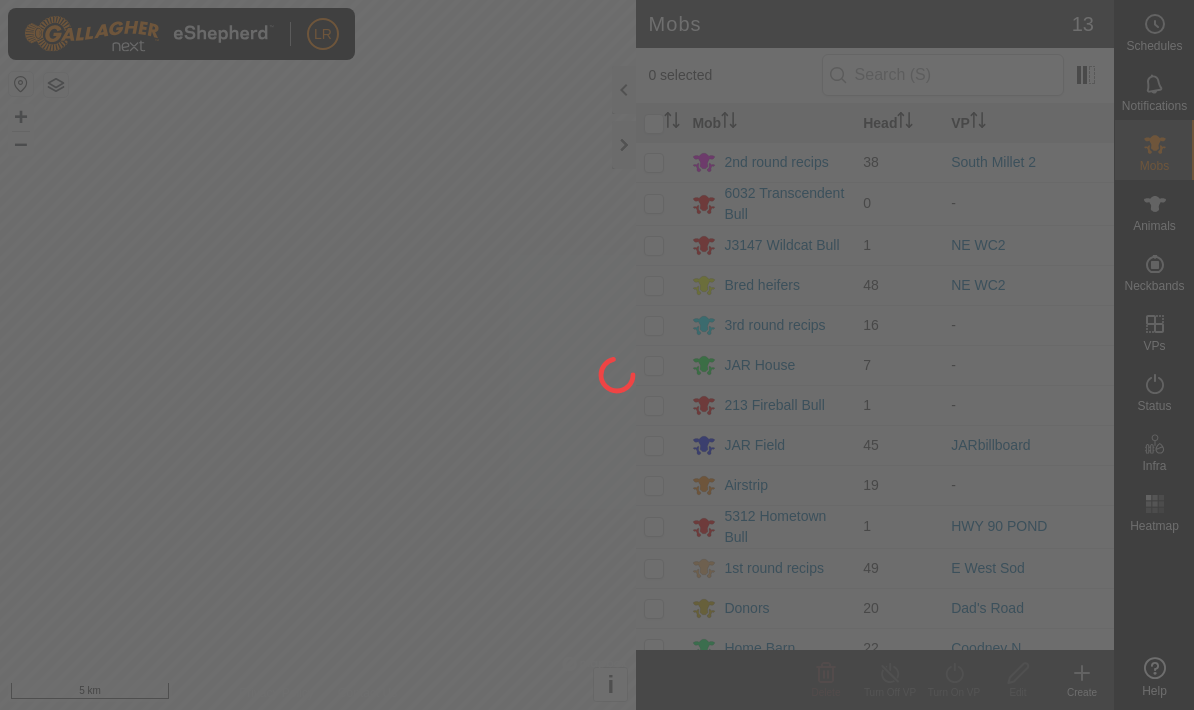 scroll, scrollTop: 0, scrollLeft: 0, axis: both 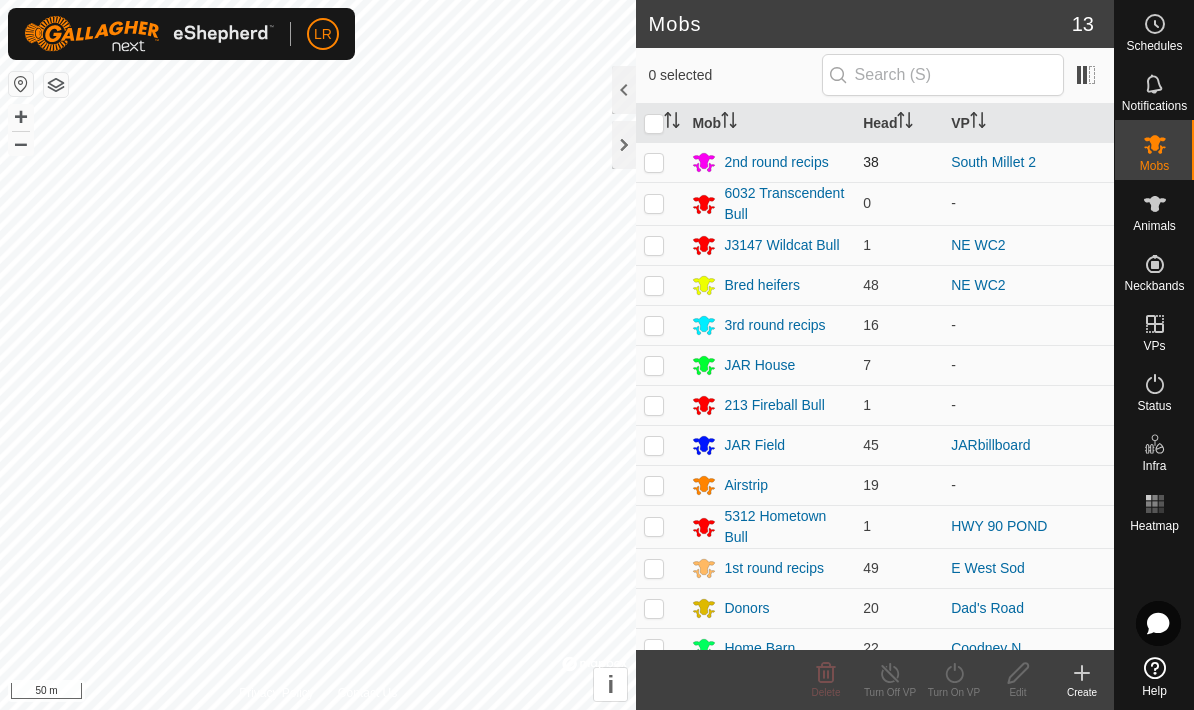 click at bounding box center [654, 162] 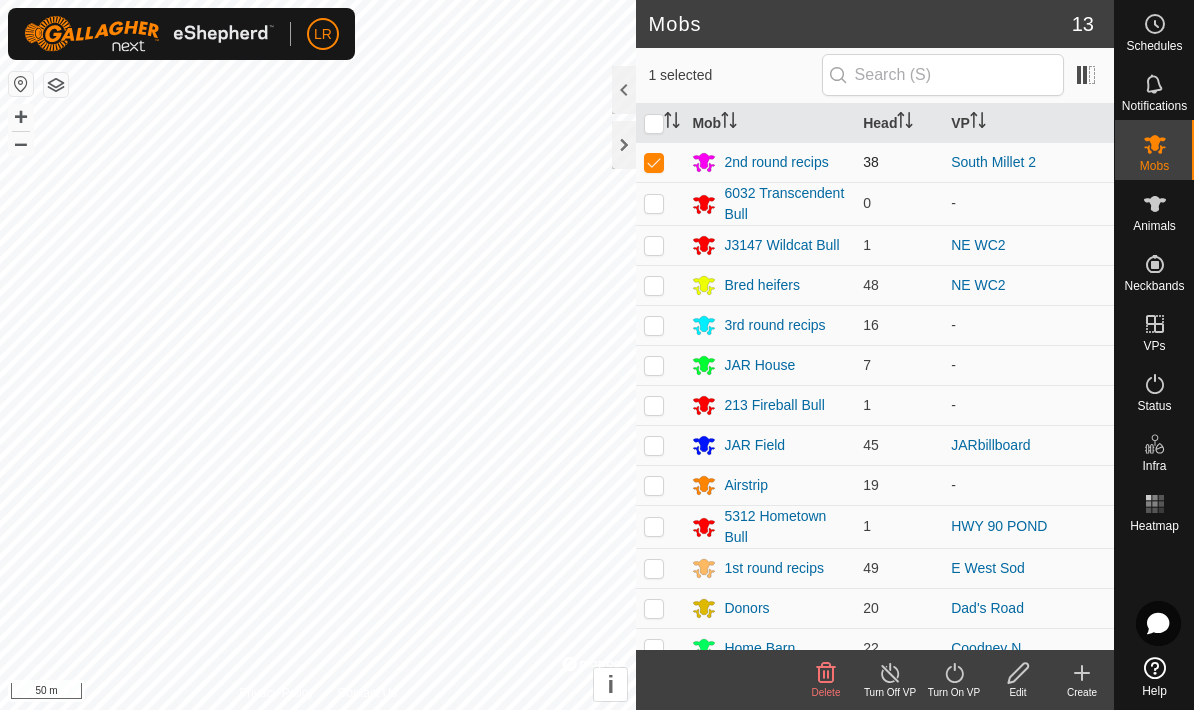 checkbox on "true" 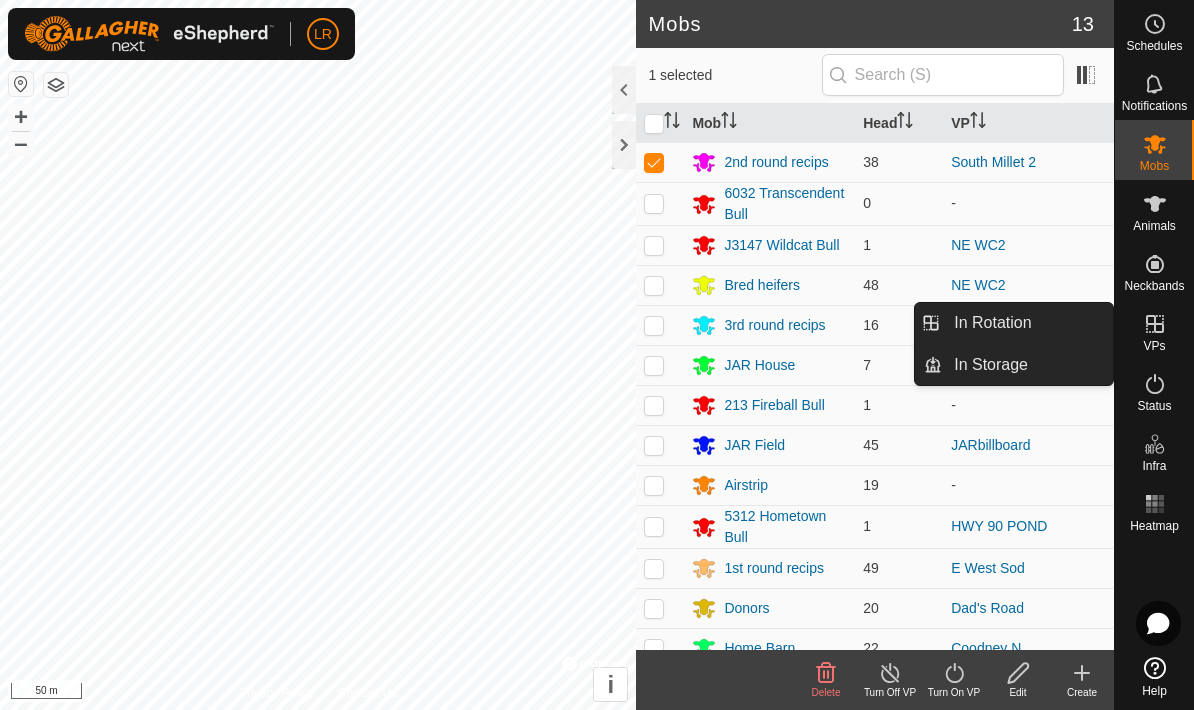 click on "VPs" at bounding box center [1154, 346] 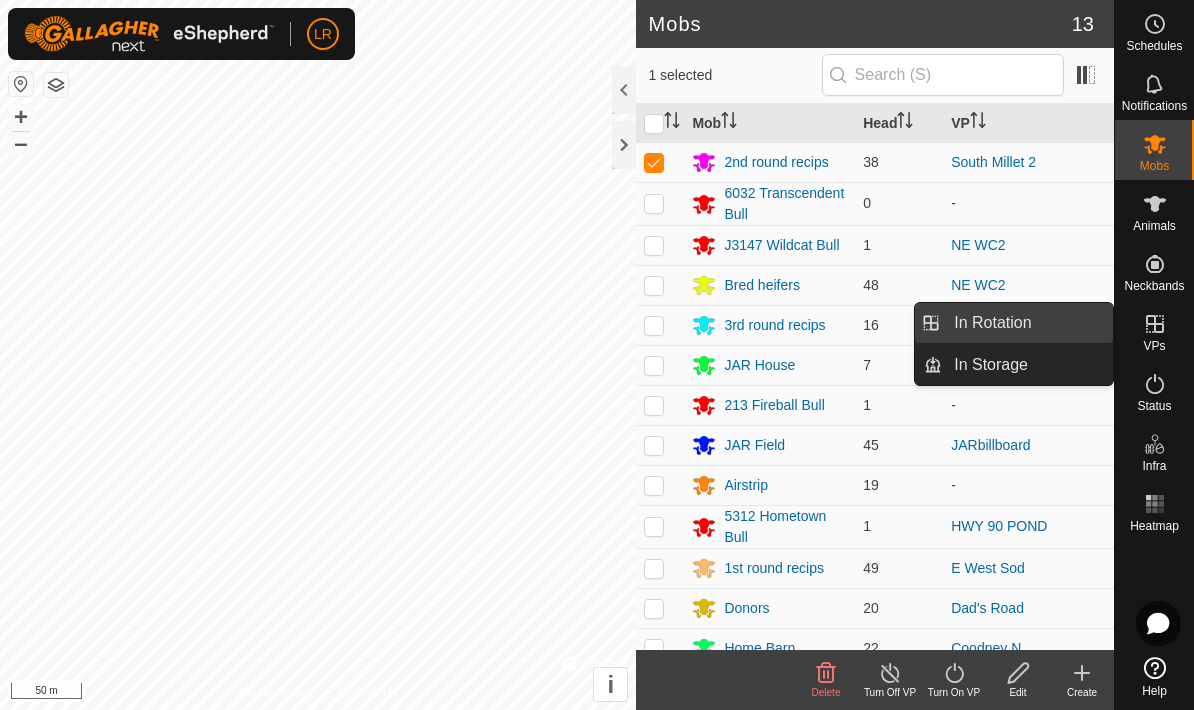 click on "In Rotation" at bounding box center (1027, 323) 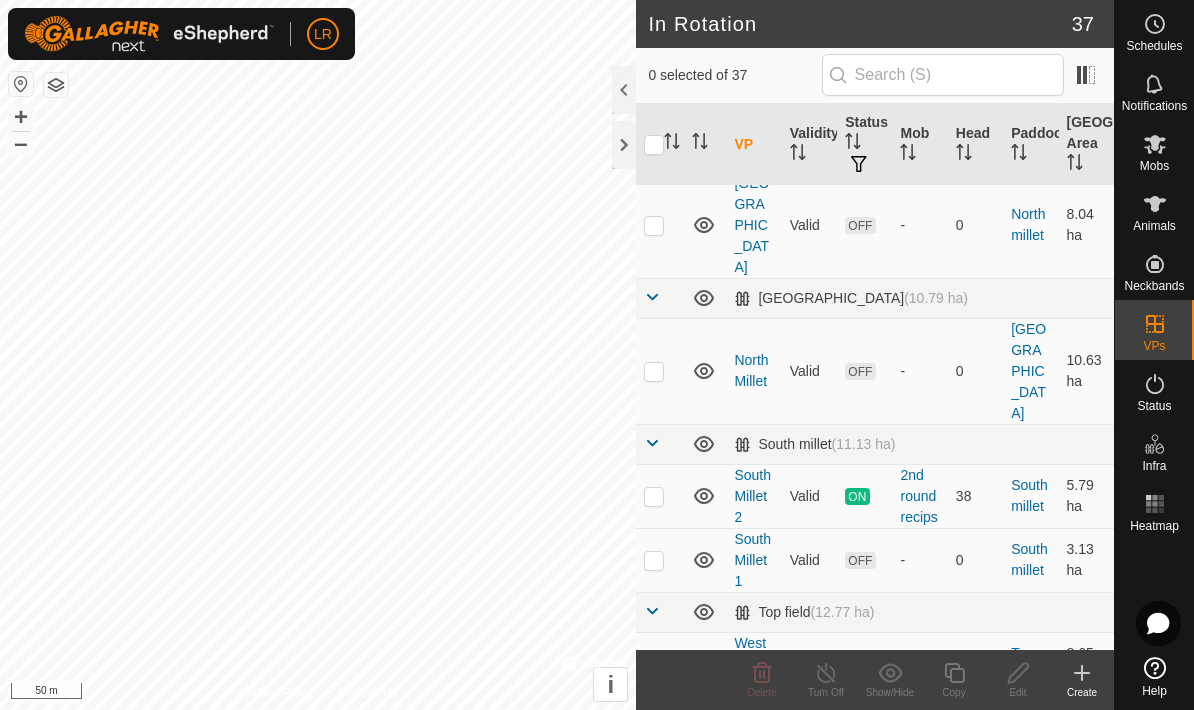 scroll, scrollTop: 1302, scrollLeft: 0, axis: vertical 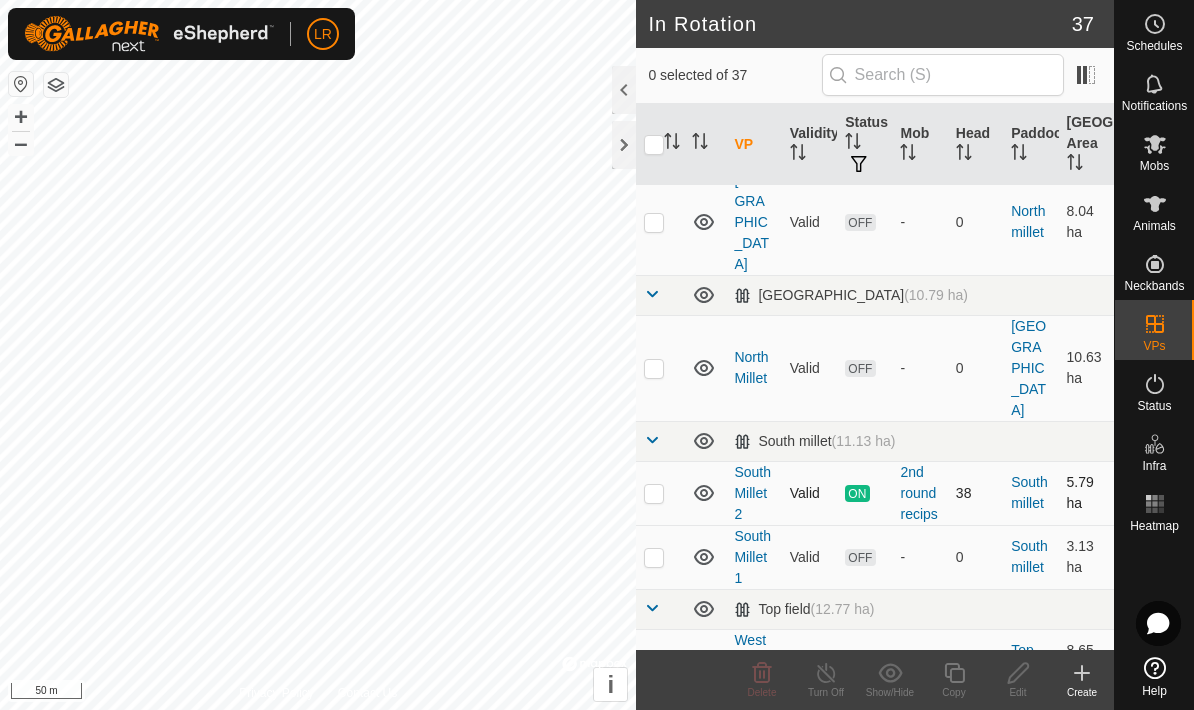 click at bounding box center (654, 493) 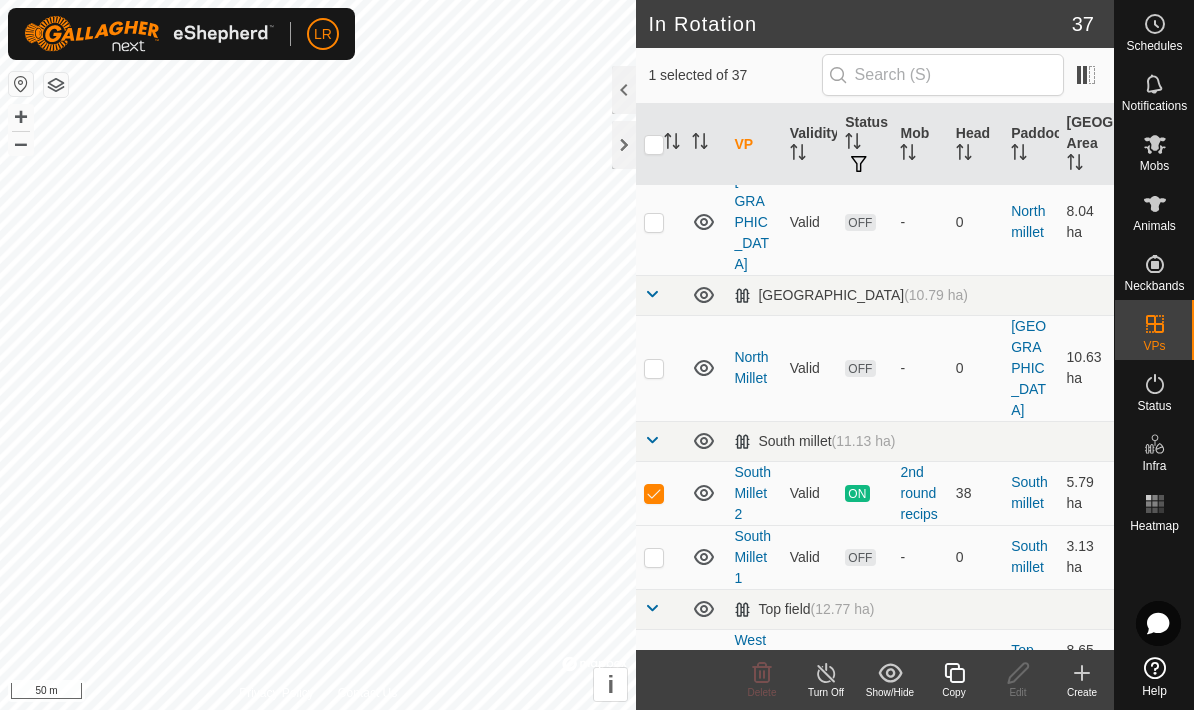 click 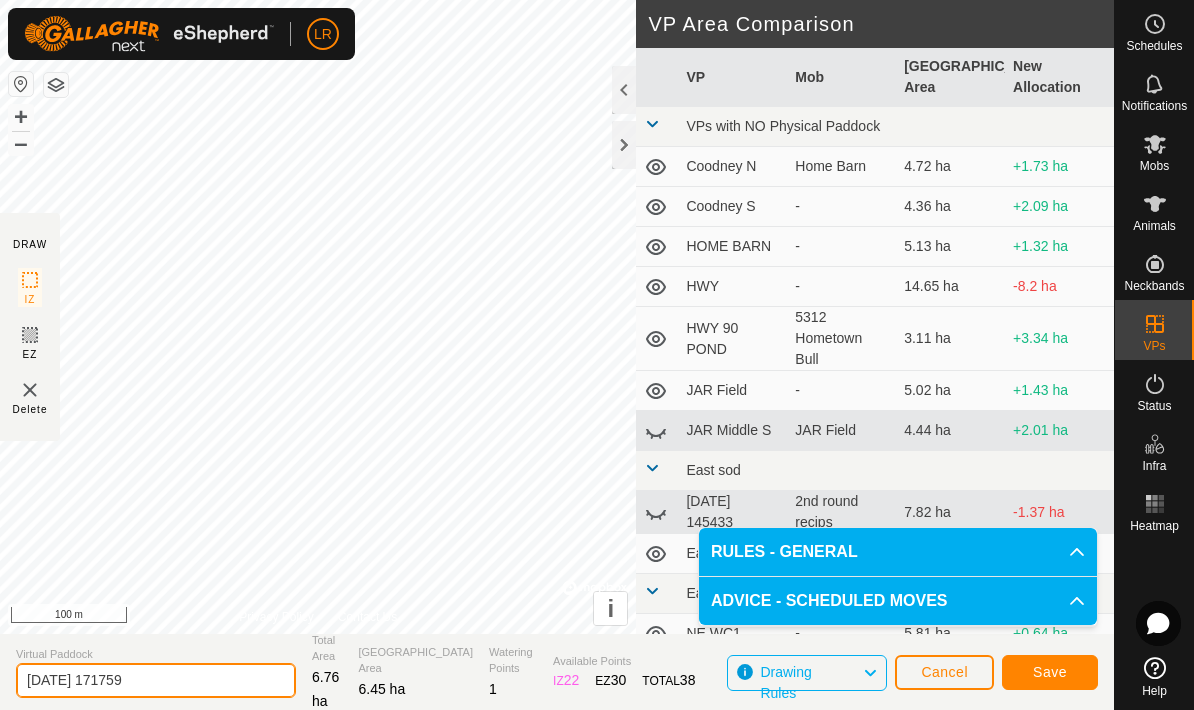 click on "[DATE] 171759" 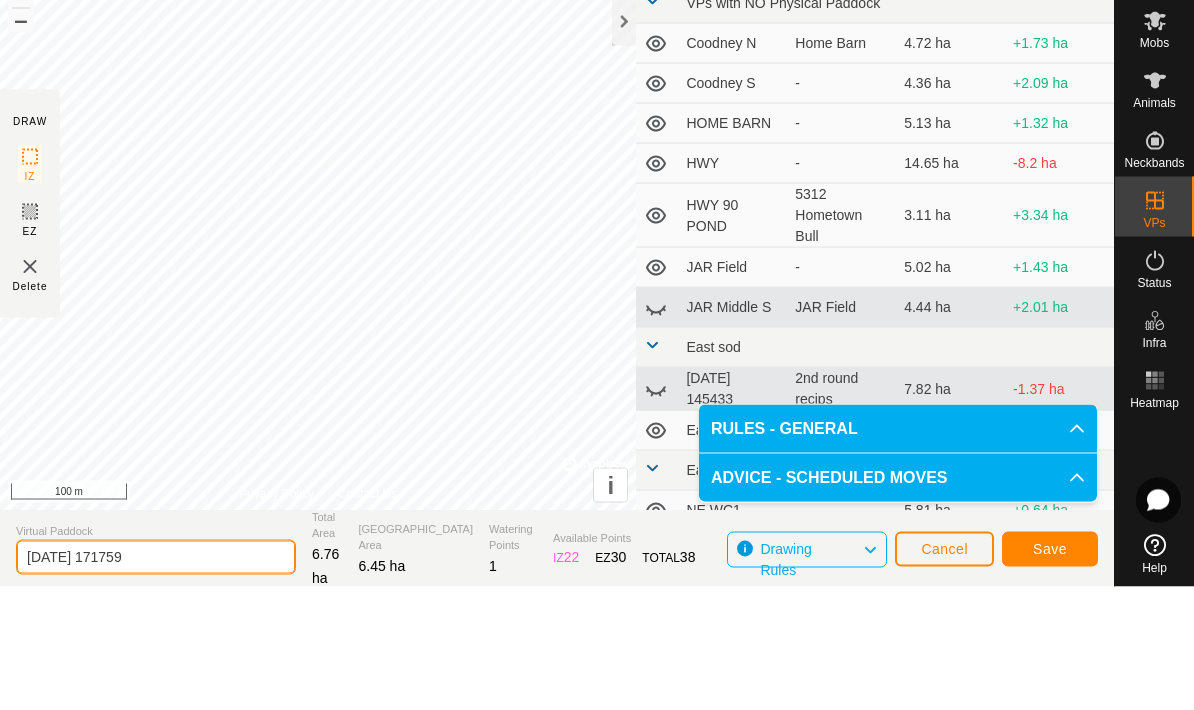click on "[DATE] 171759" 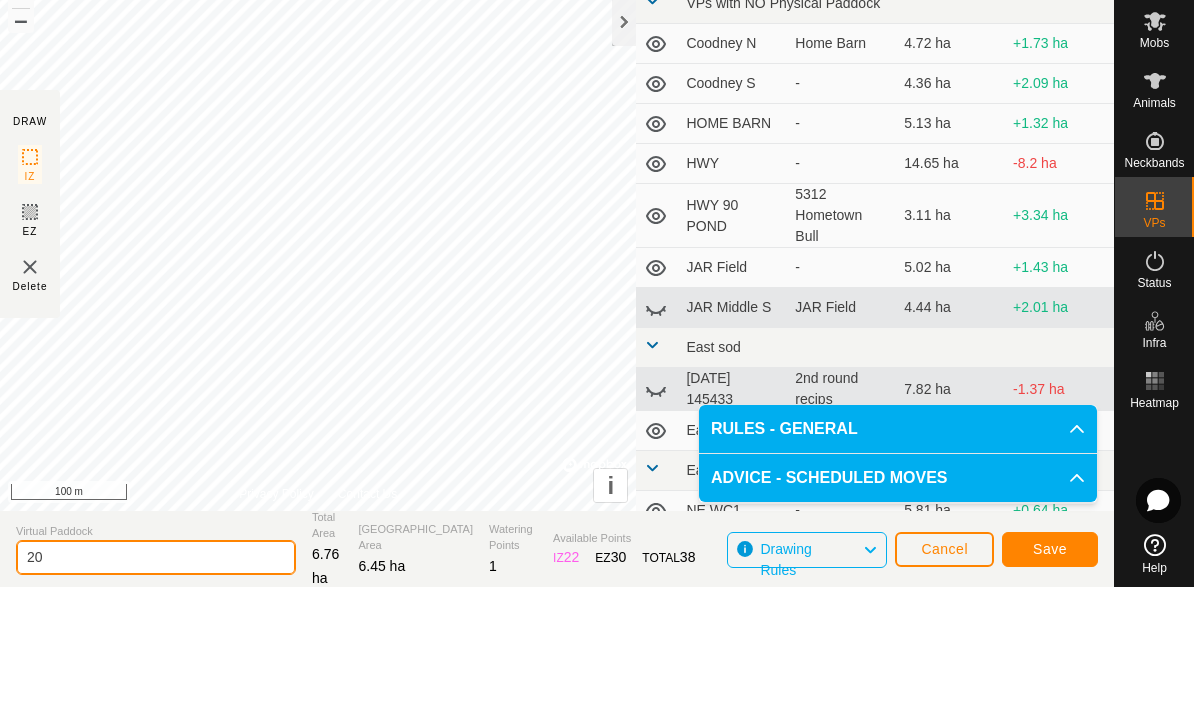 type on "2" 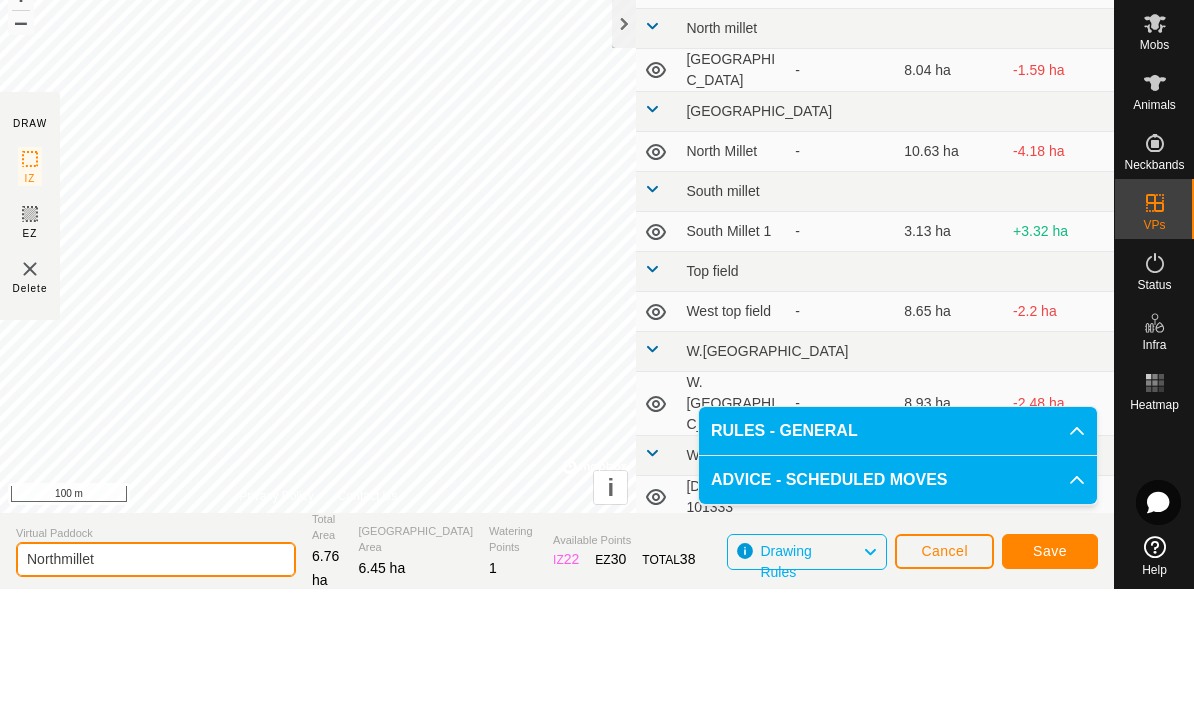 scroll, scrollTop: 874, scrollLeft: 0, axis: vertical 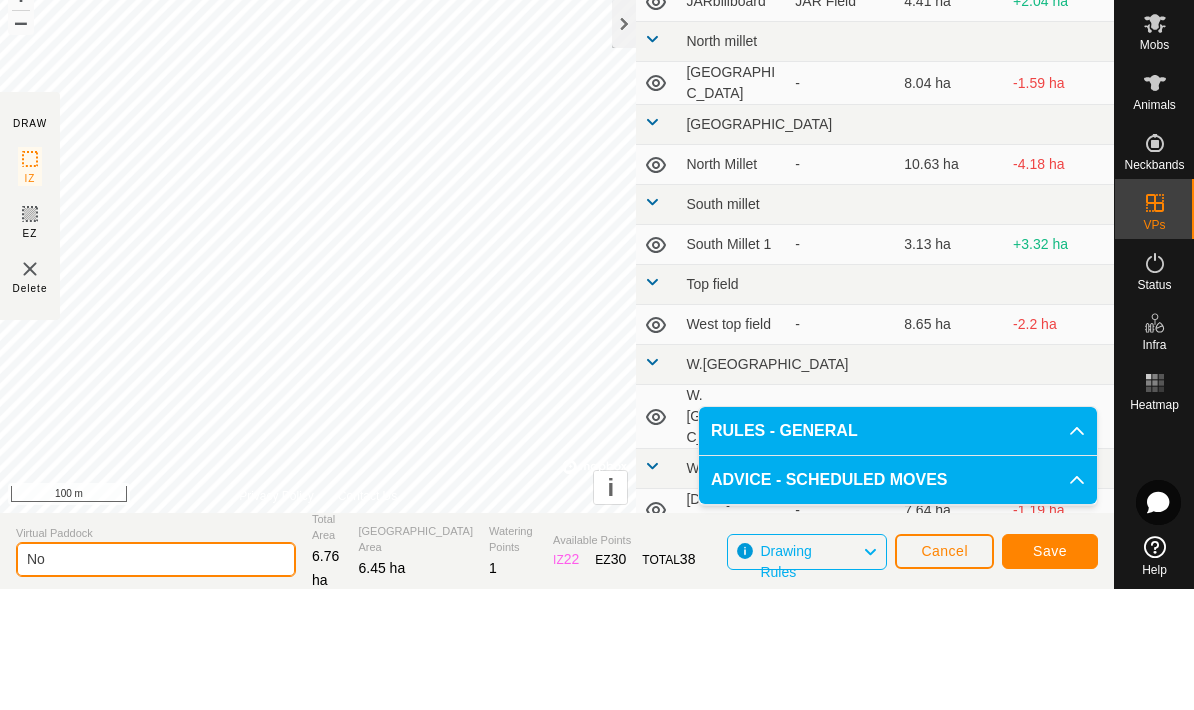 type on "N" 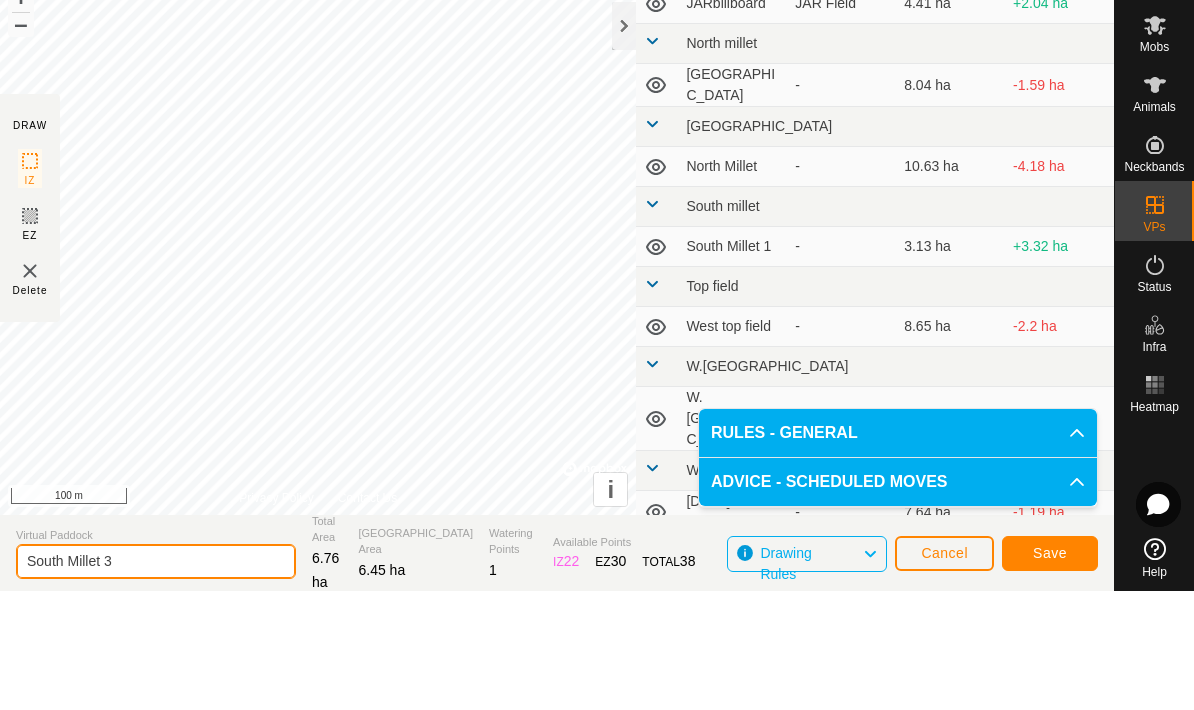 type on "South Millet 3" 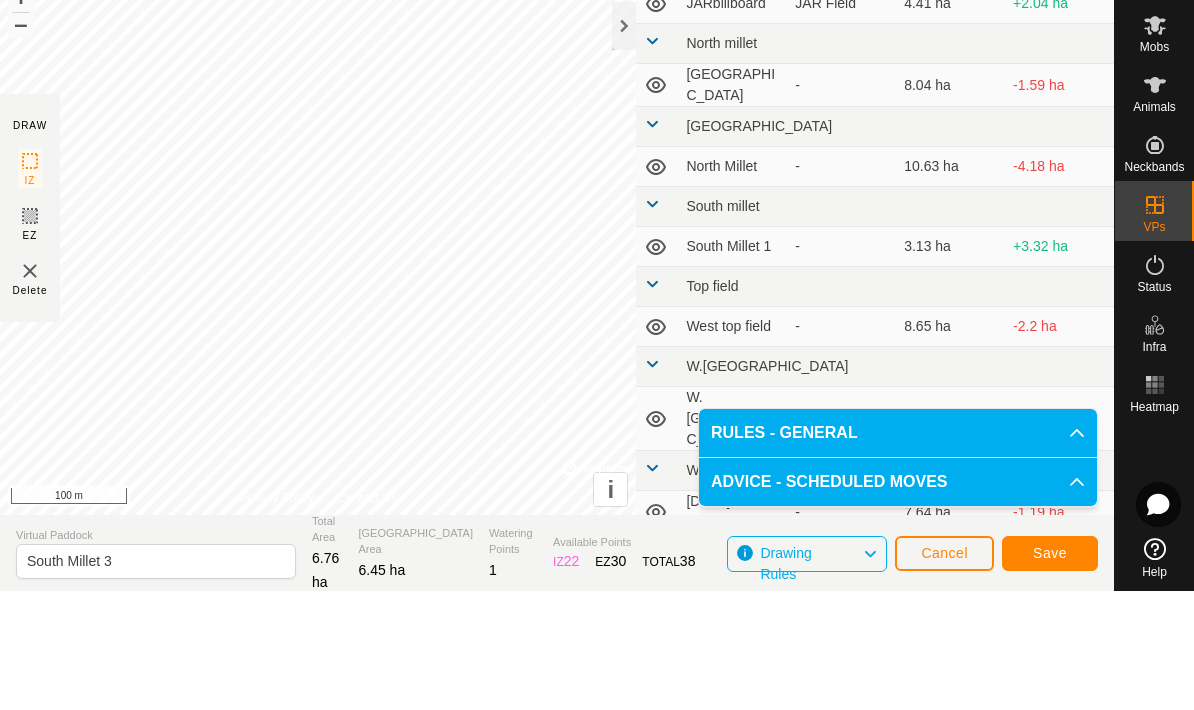 click on "Save" 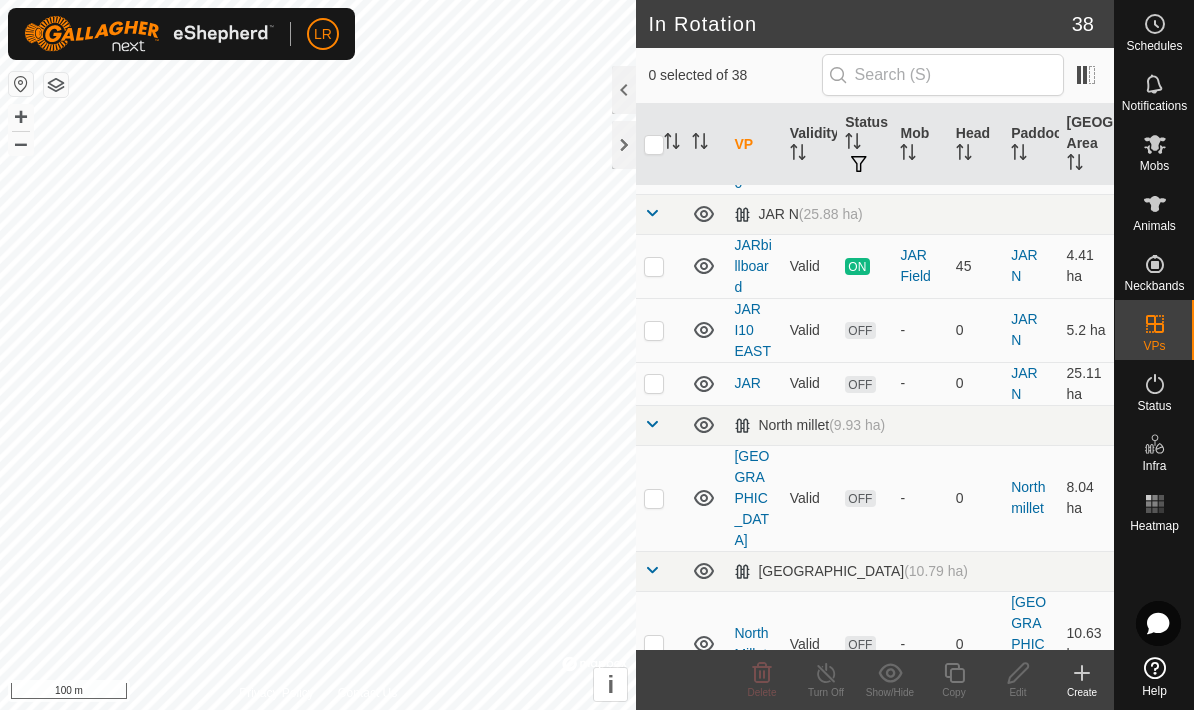scroll, scrollTop: 1090, scrollLeft: 0, axis: vertical 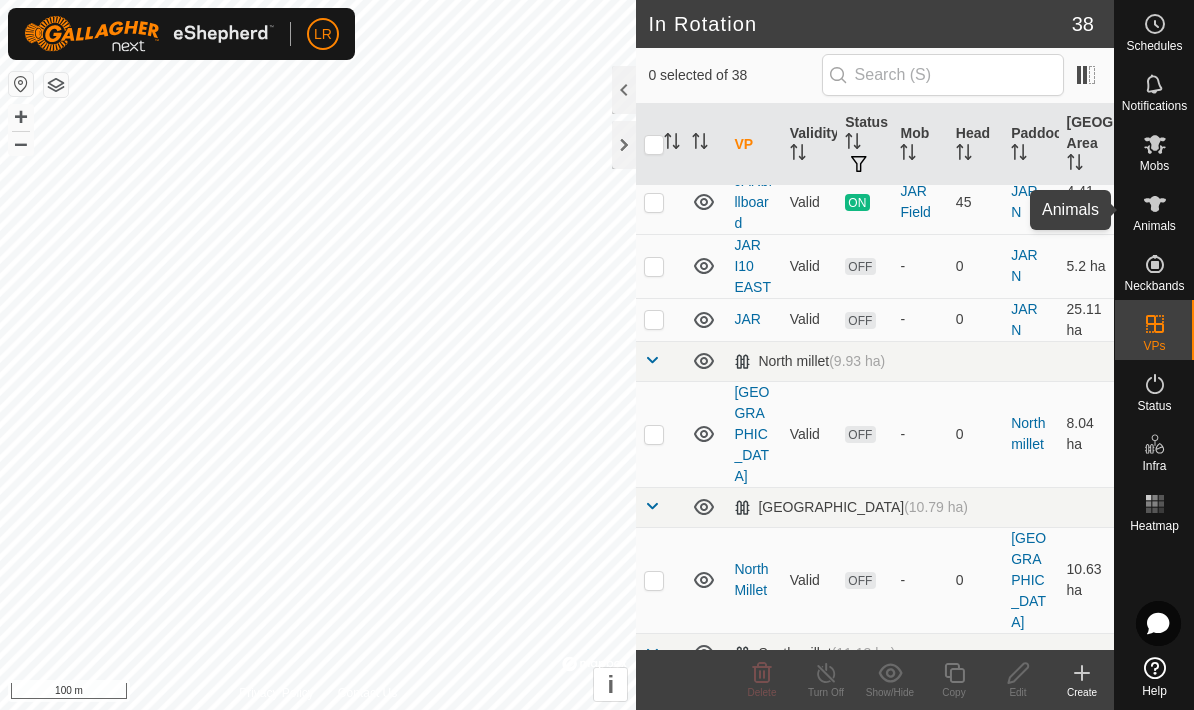 click on "Animals" at bounding box center [1154, 226] 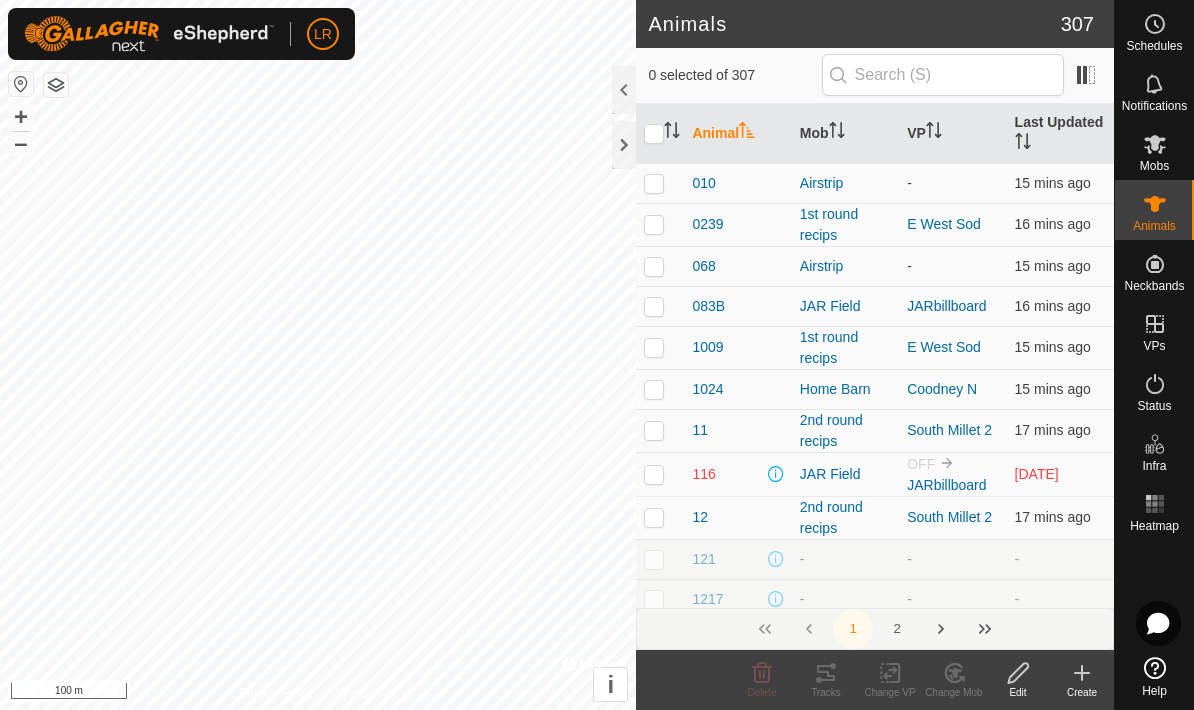 click on "Mobs" at bounding box center [1154, 166] 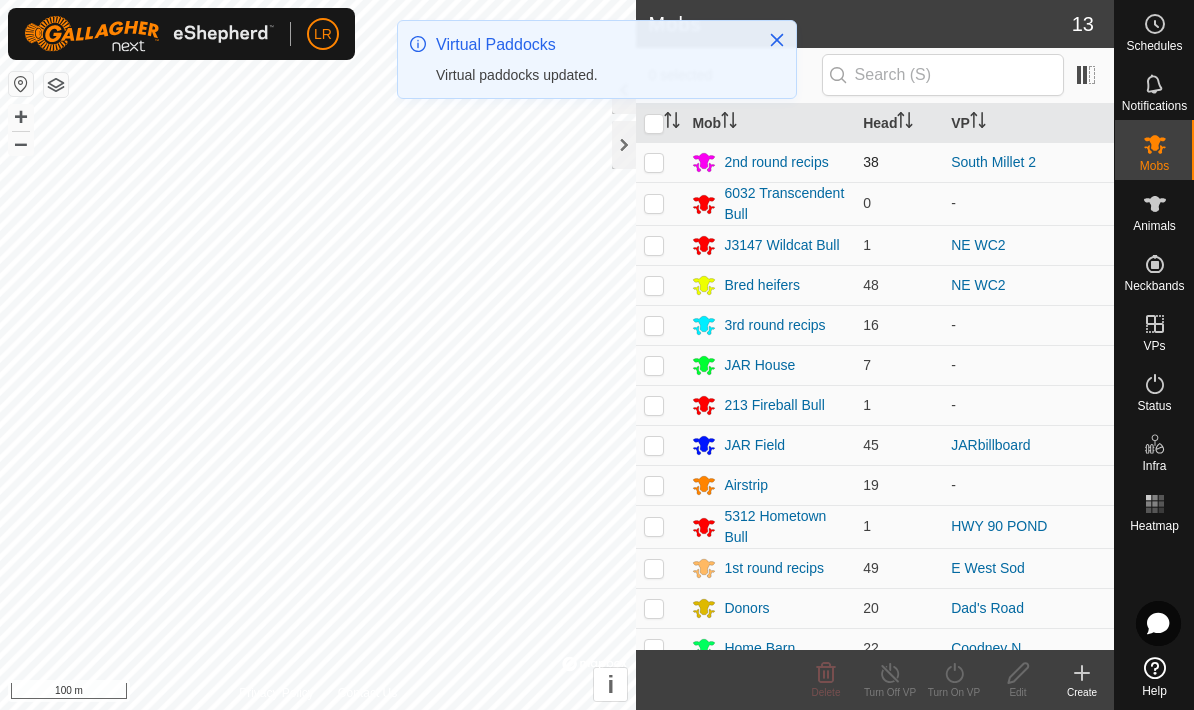 click at bounding box center [654, 162] 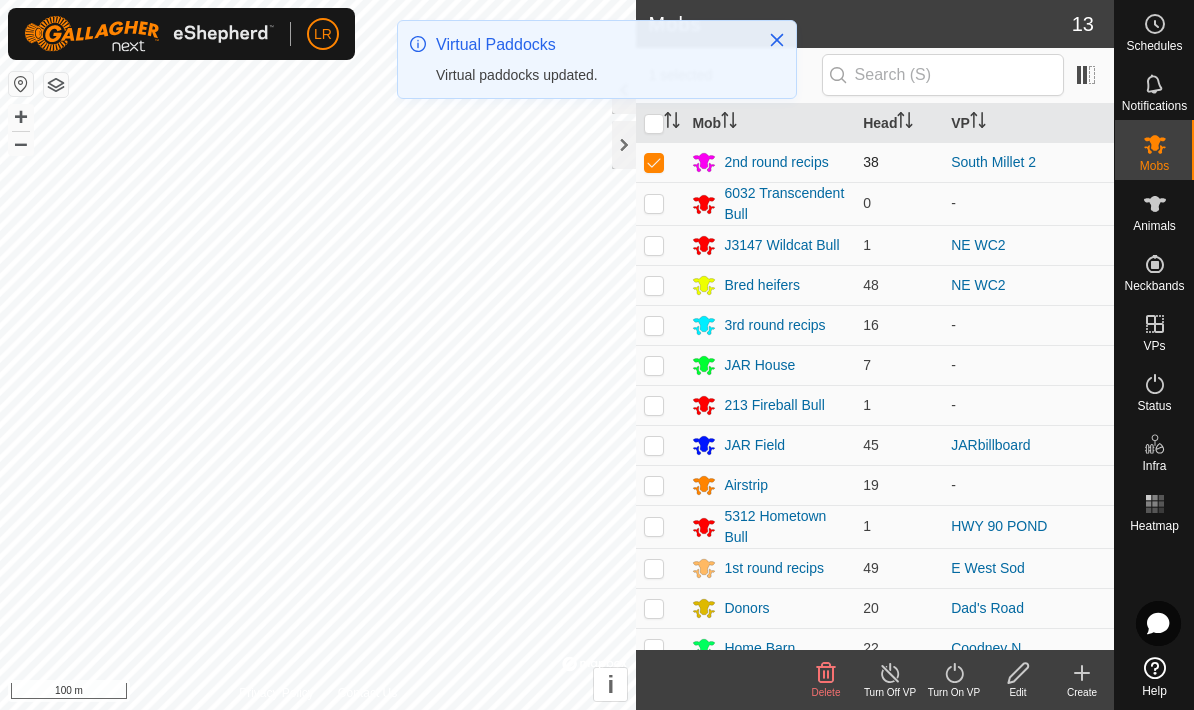 checkbox on "true" 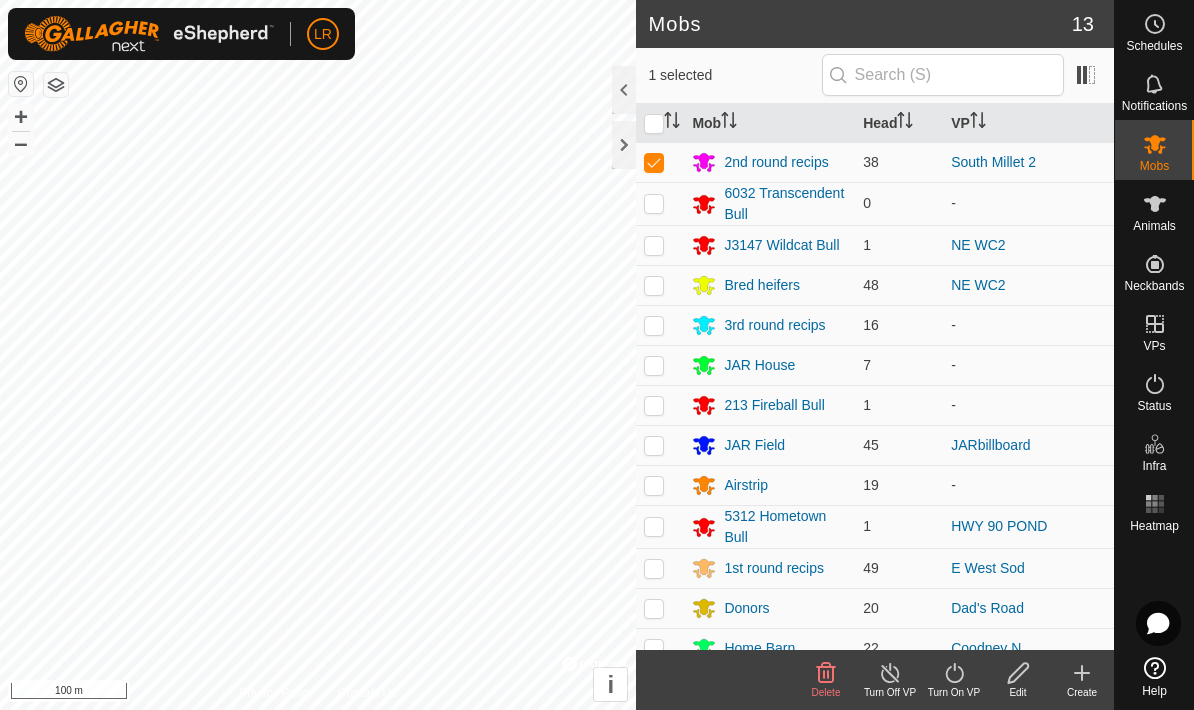 click 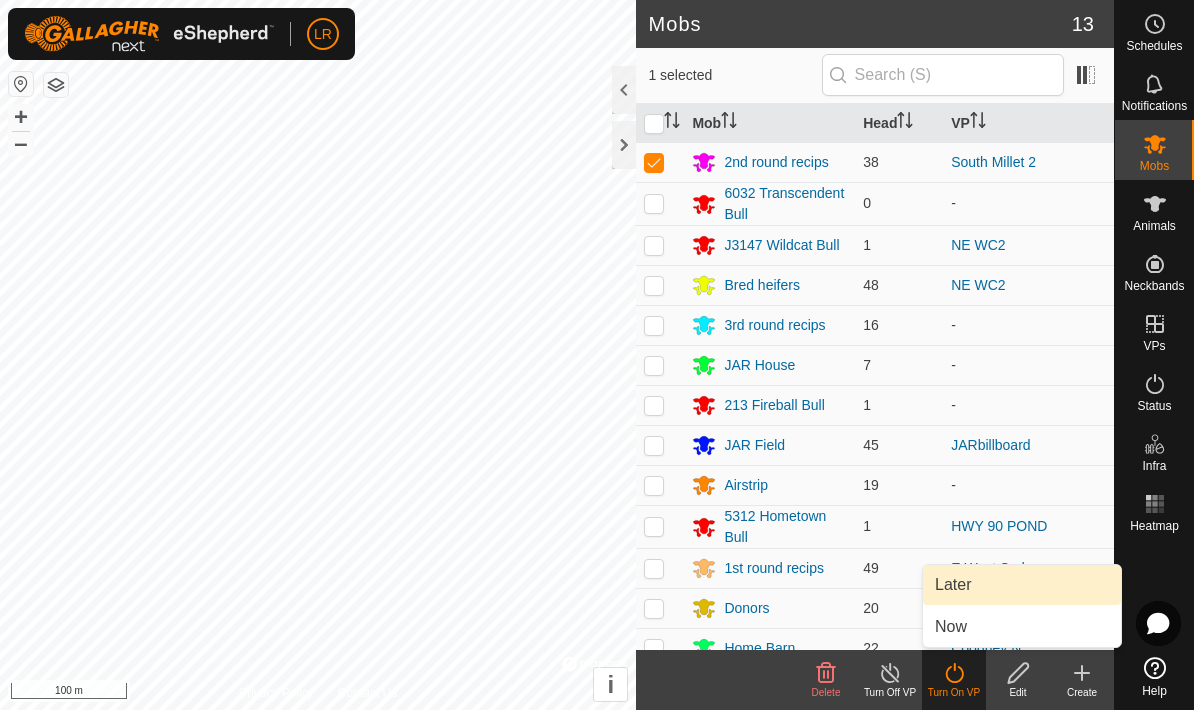 click on "Later" at bounding box center [1022, 585] 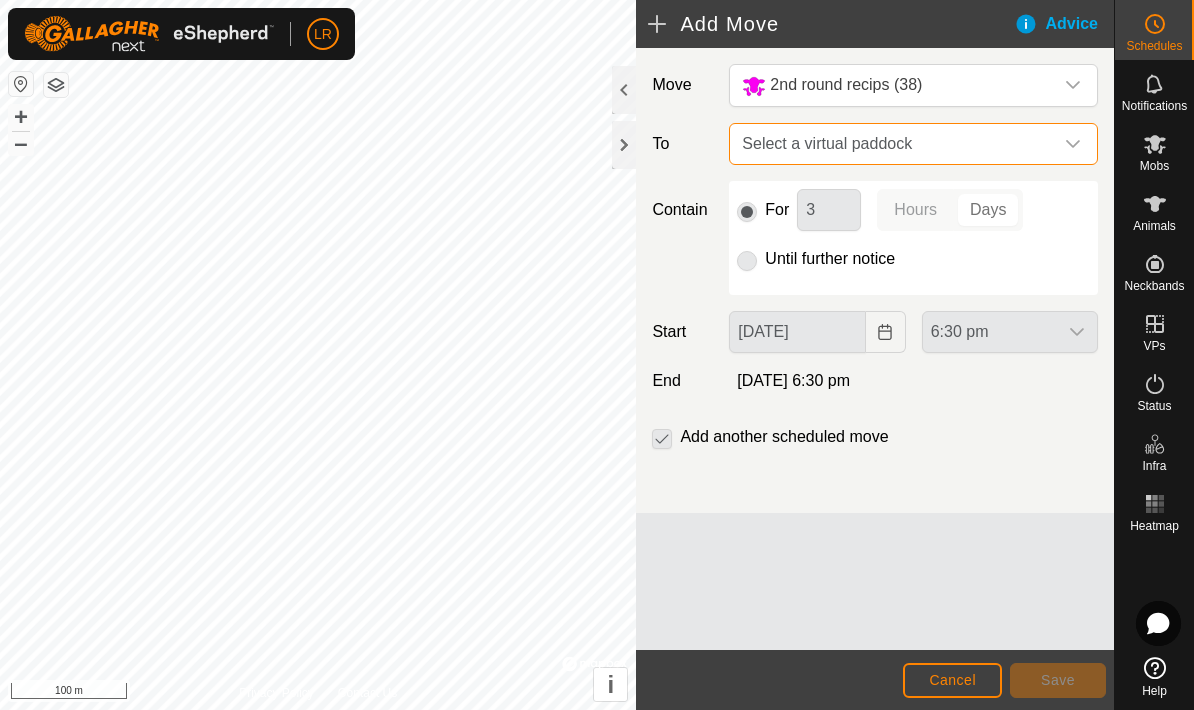 click on "Select a virtual paddock" at bounding box center (893, 144) 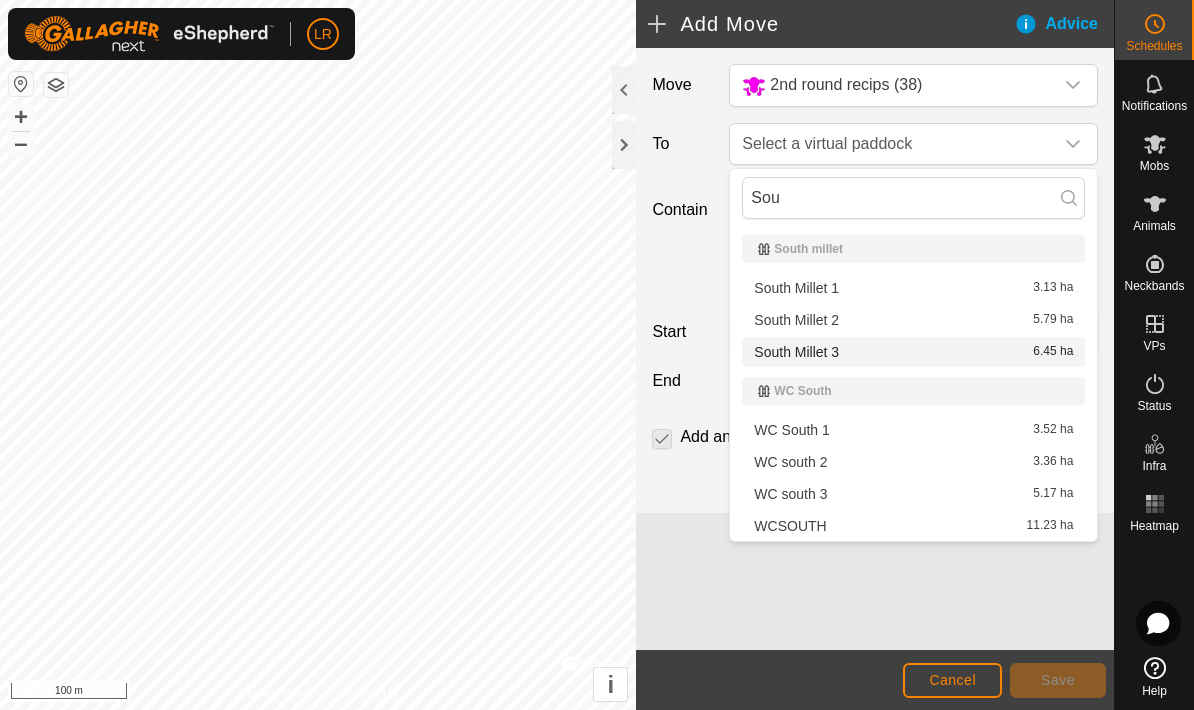 type on "Sou" 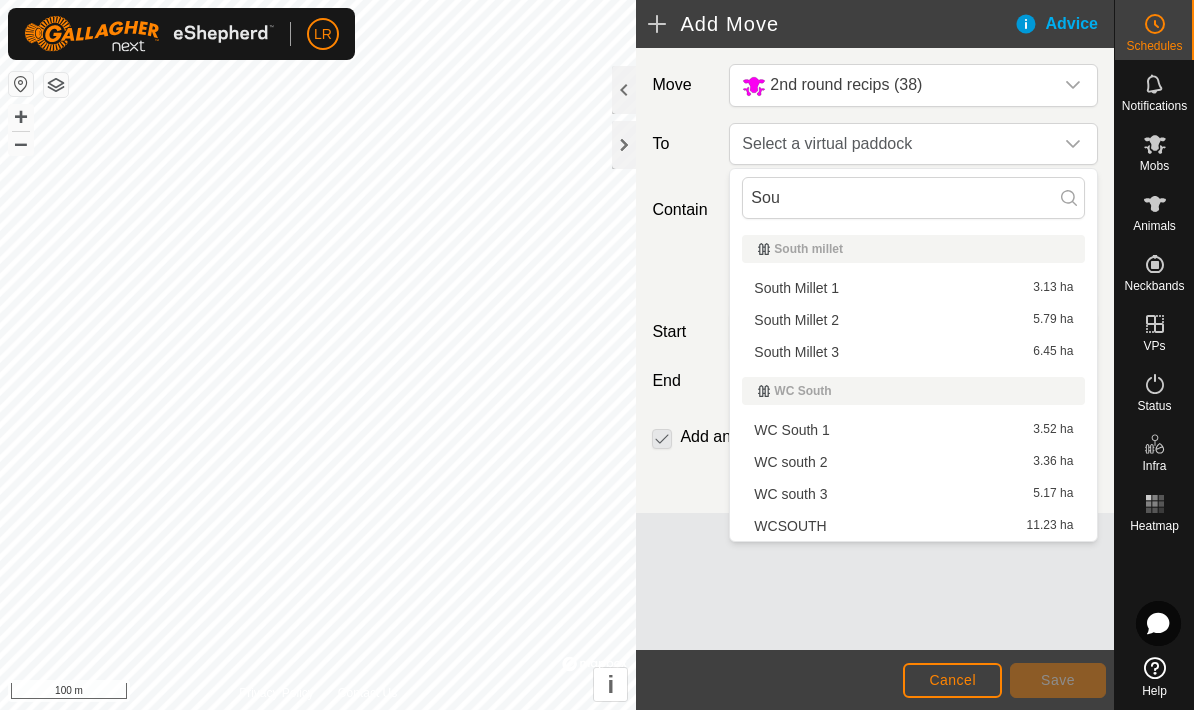 click on "South Millet 3  6.45 ha" at bounding box center (913, 352) 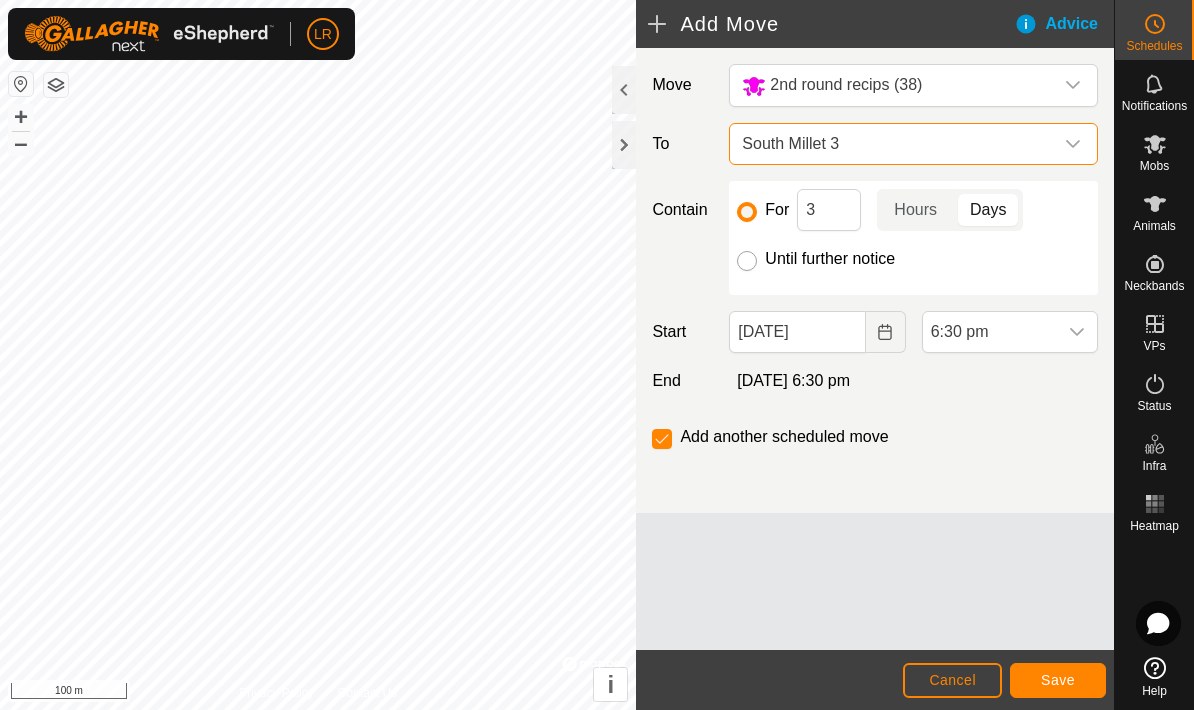 click on "Until further notice" at bounding box center (747, 261) 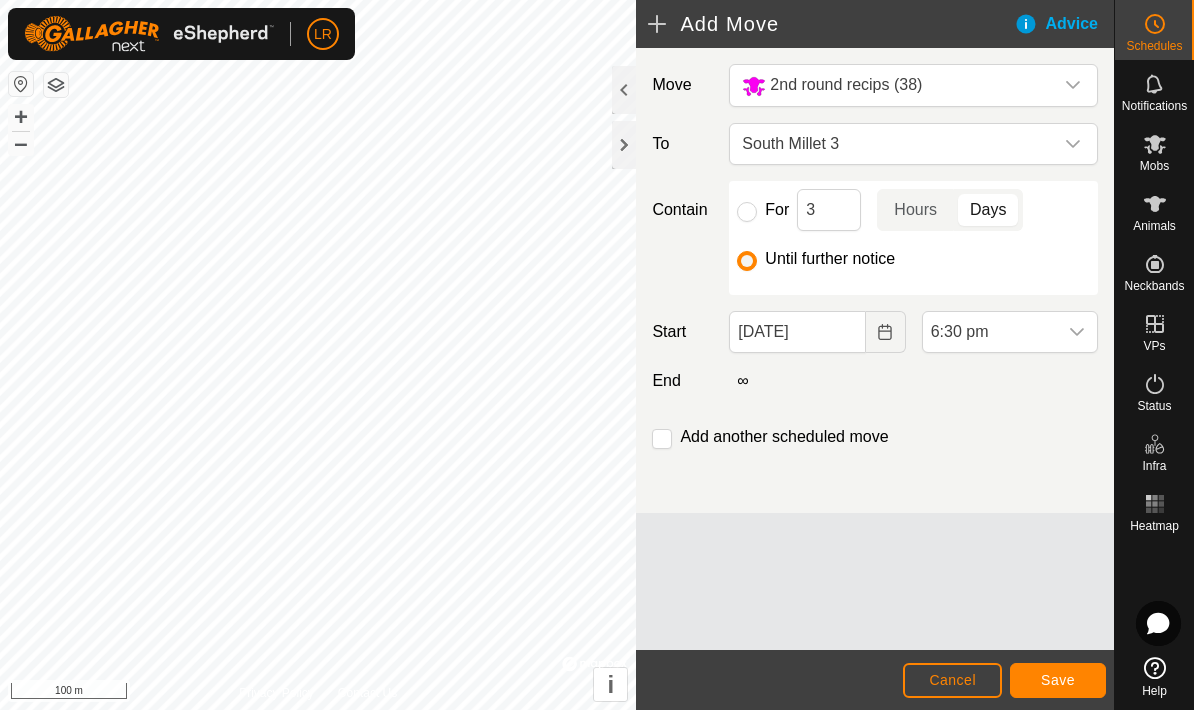 click on "Save" 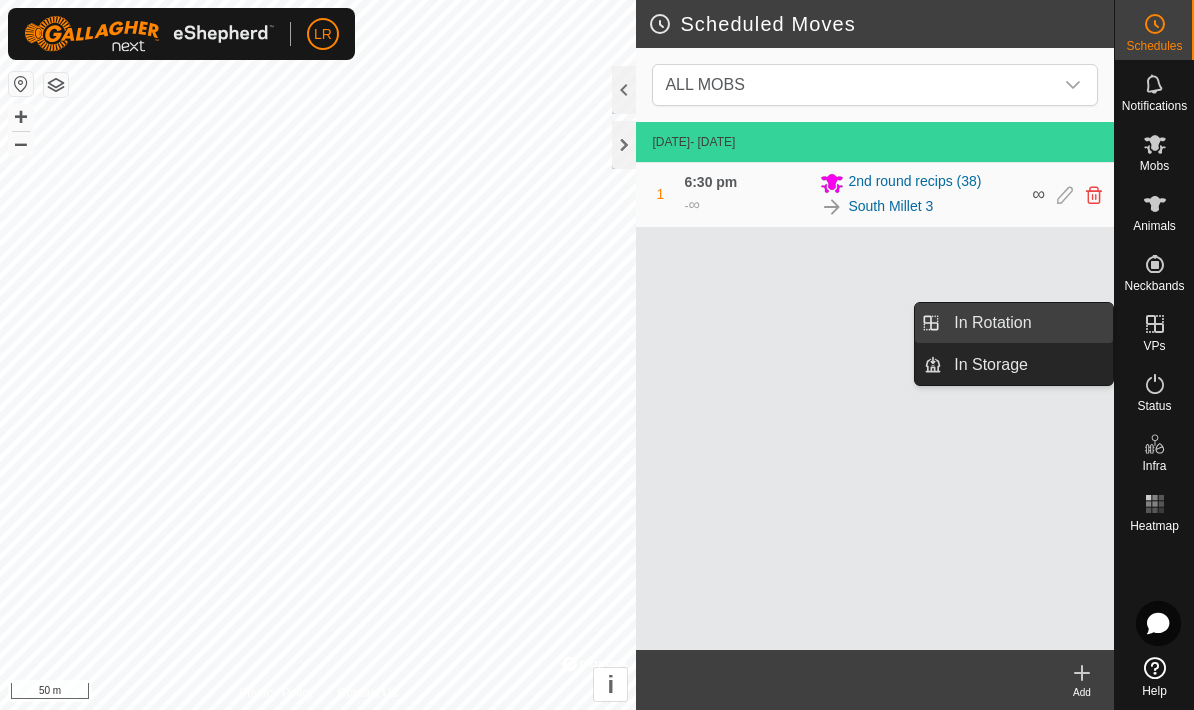 click on "In Rotation" at bounding box center [992, 323] 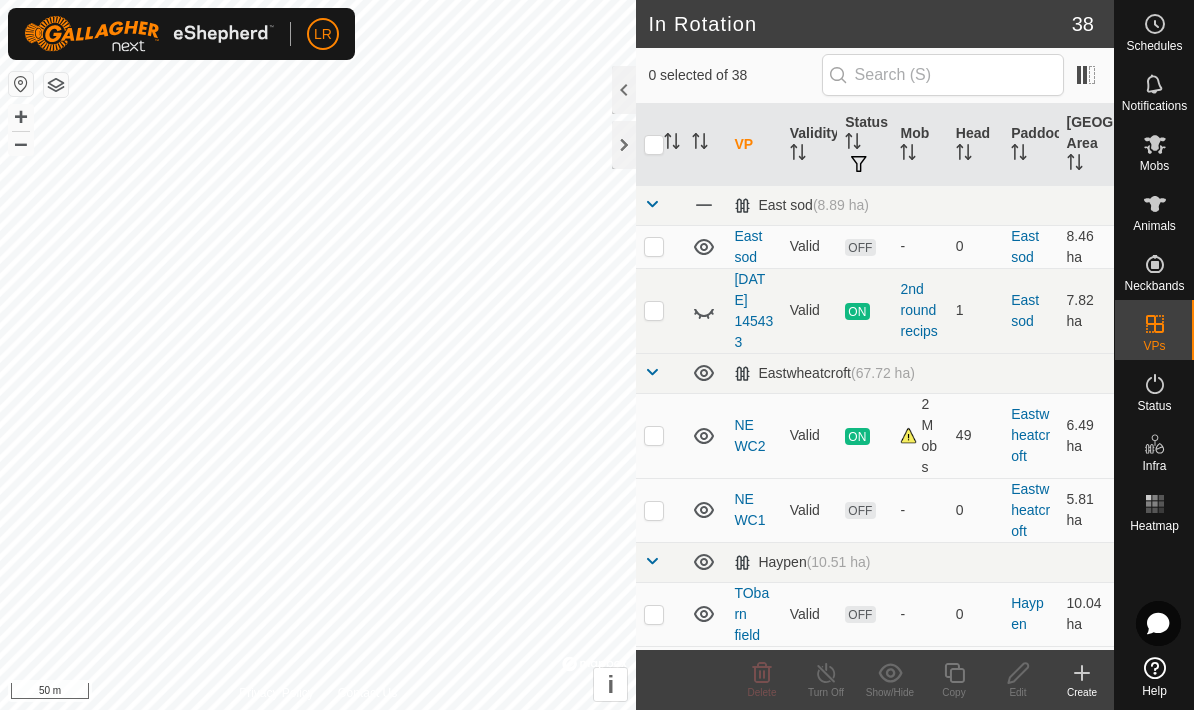 scroll, scrollTop: 0, scrollLeft: 0, axis: both 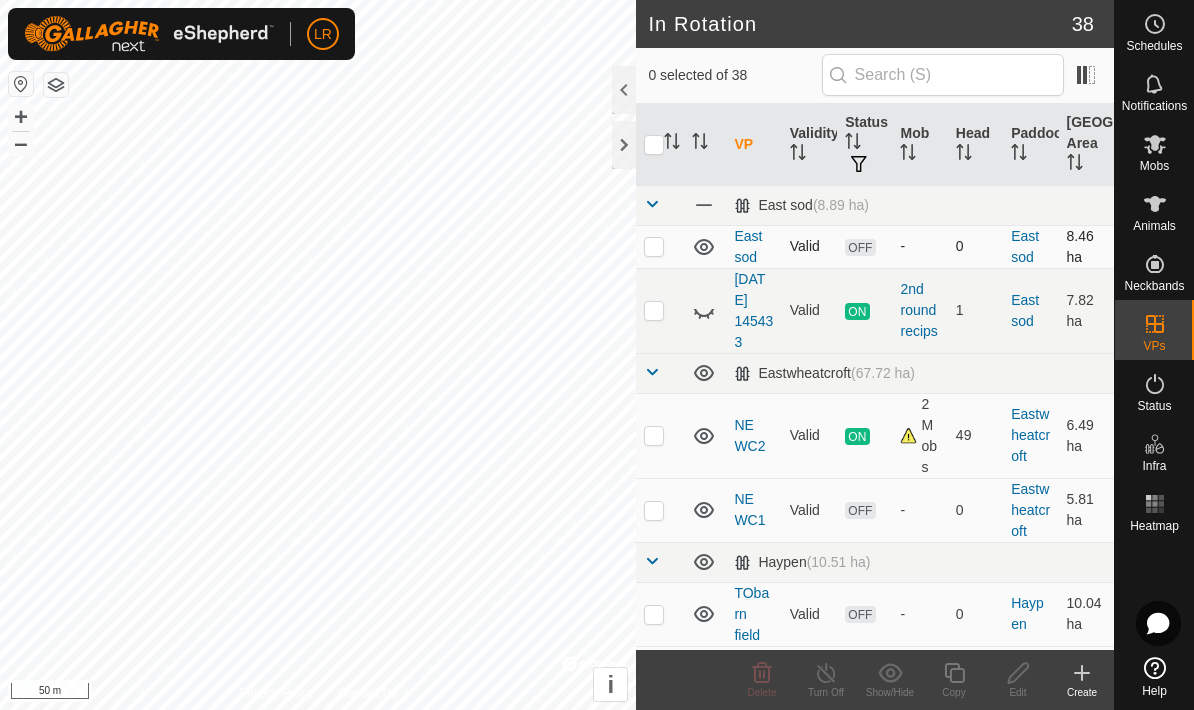 click at bounding box center [660, 246] 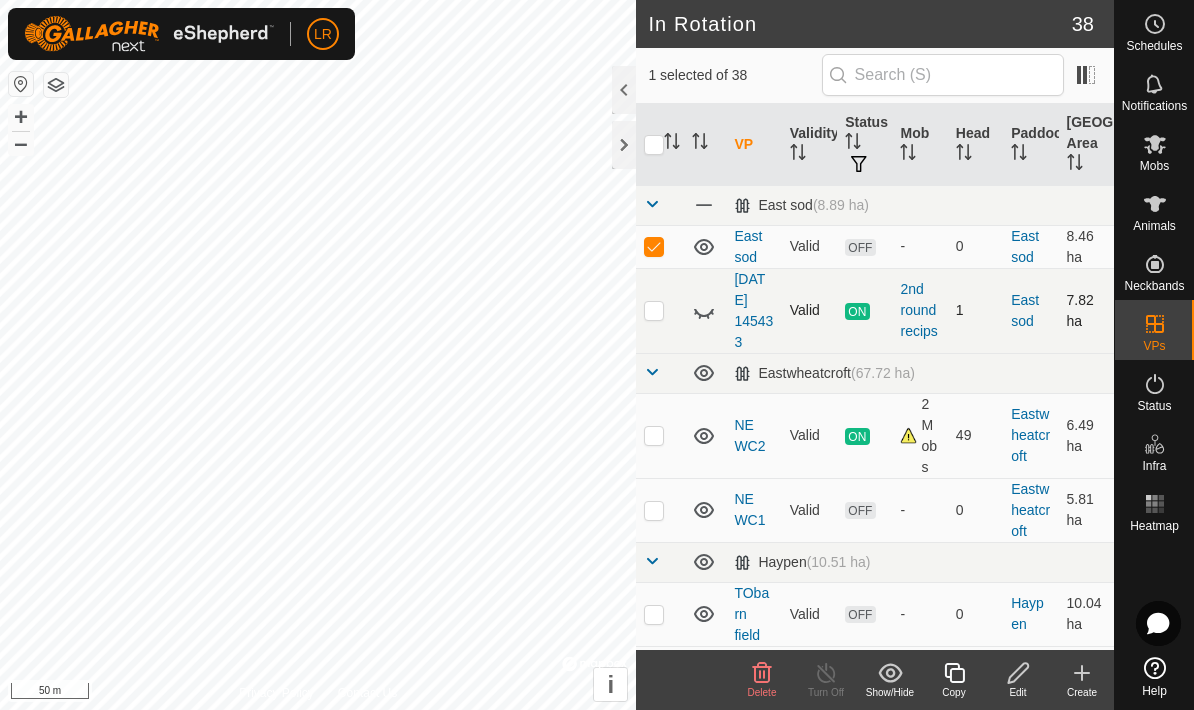 click at bounding box center [654, 310] 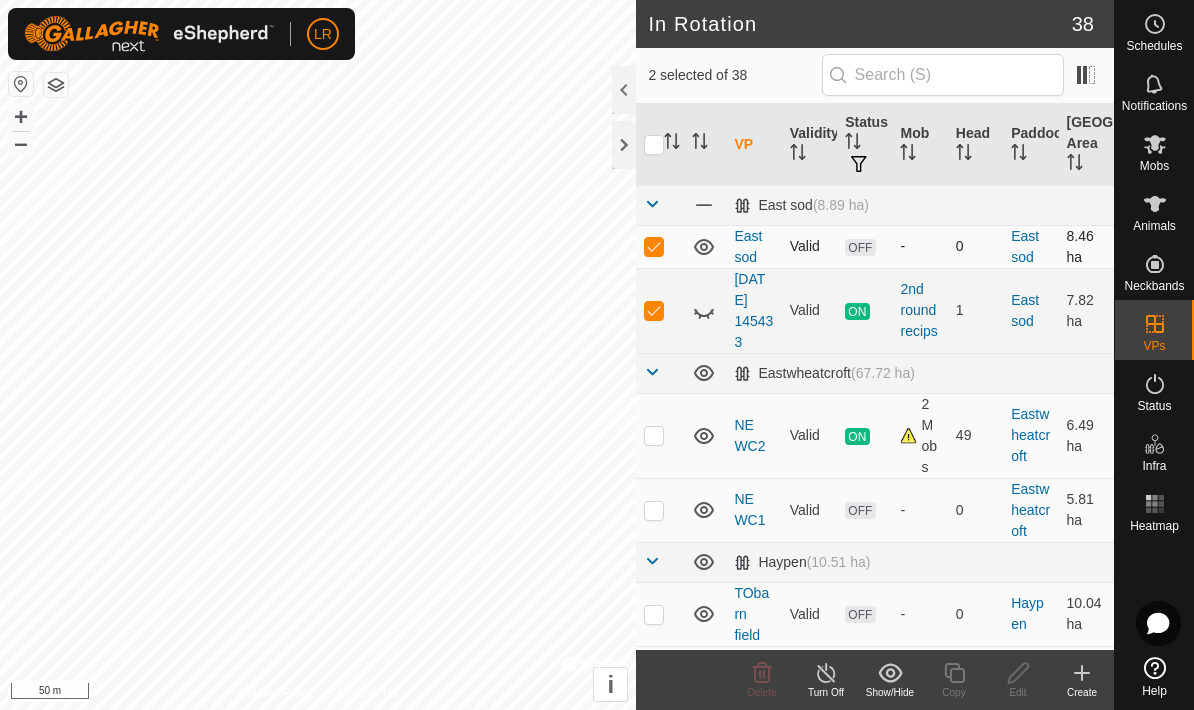 click at bounding box center (654, 246) 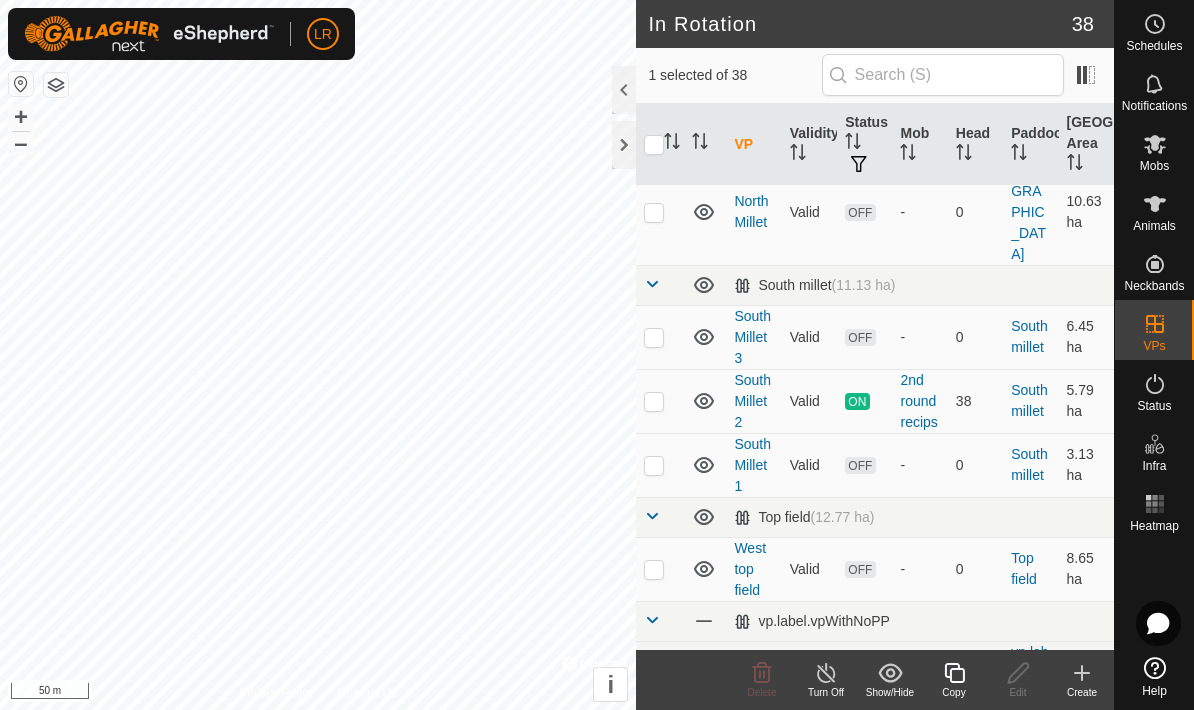 scroll, scrollTop: 1018, scrollLeft: 0, axis: vertical 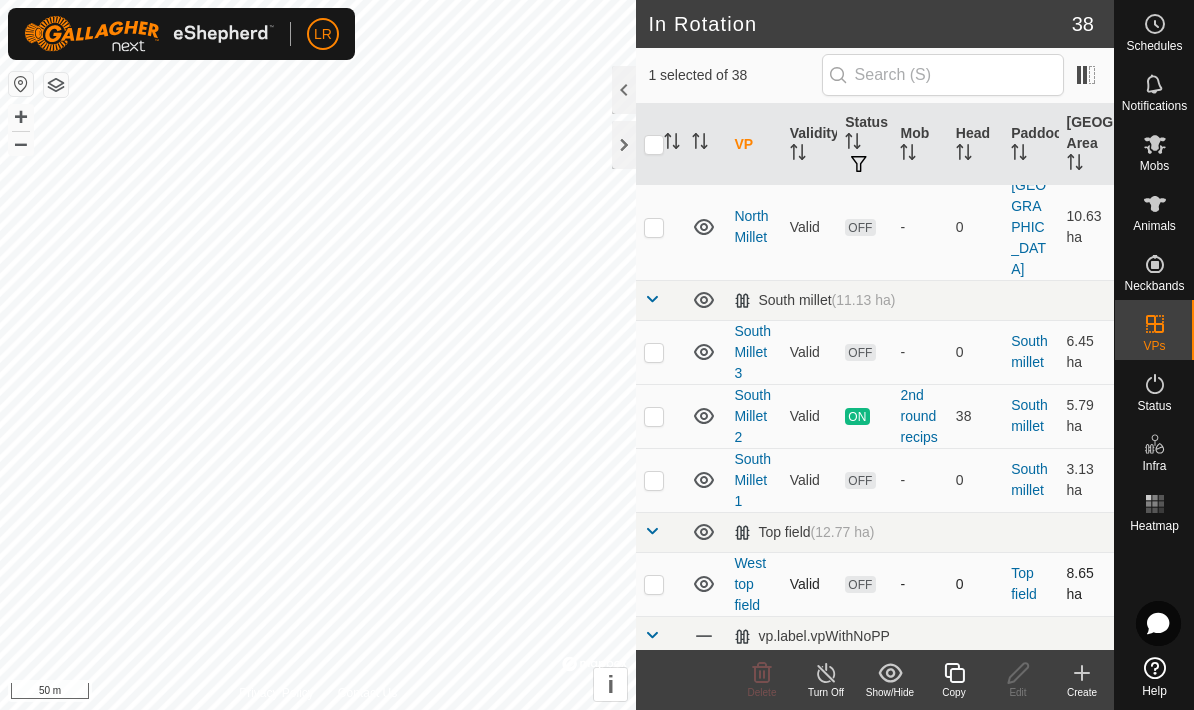 click at bounding box center (654, 584) 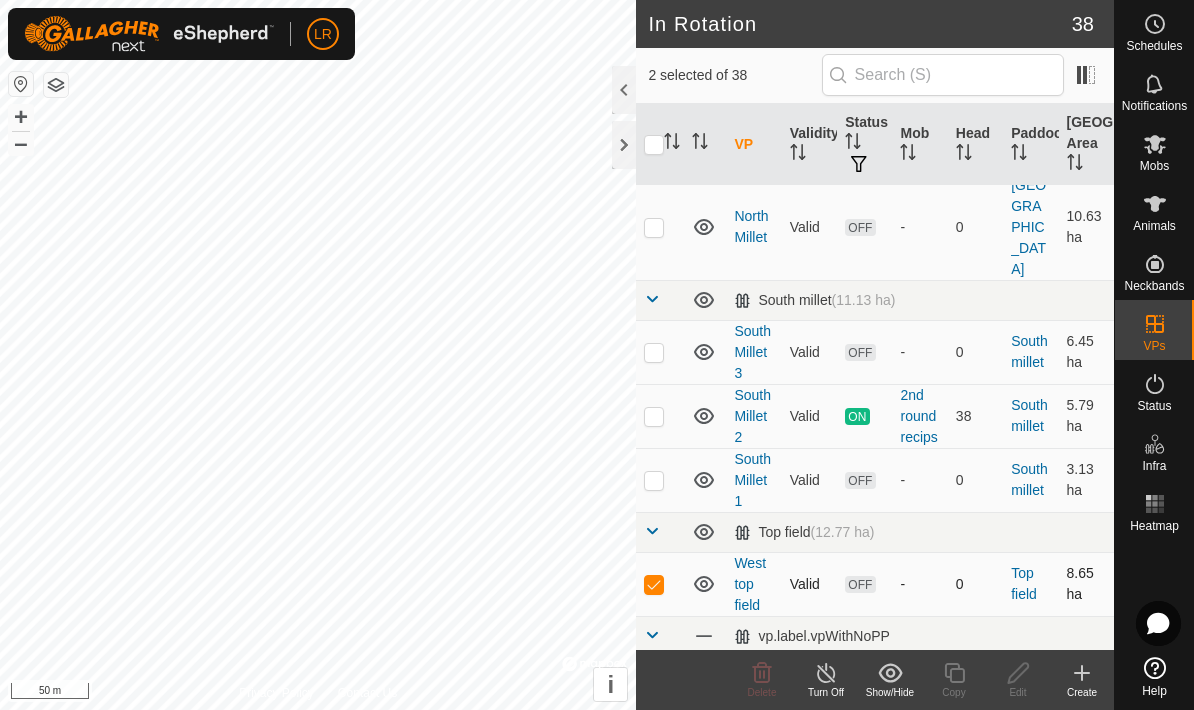 checkbox on "true" 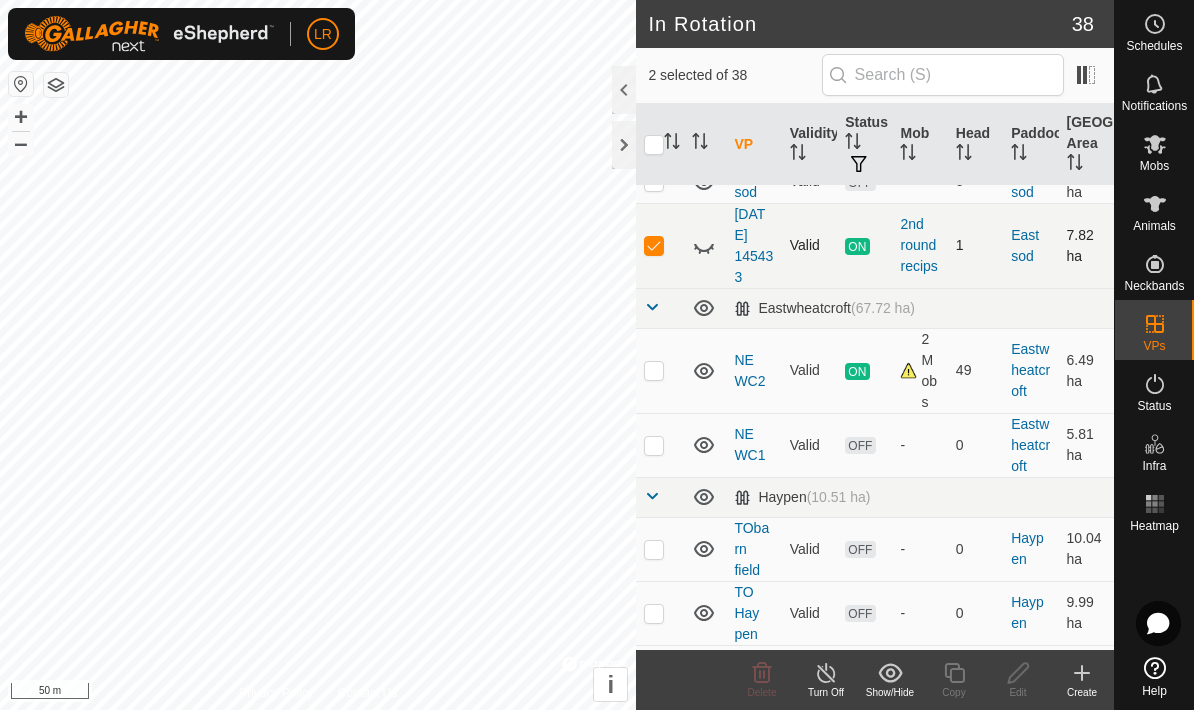 click at bounding box center (660, 245) 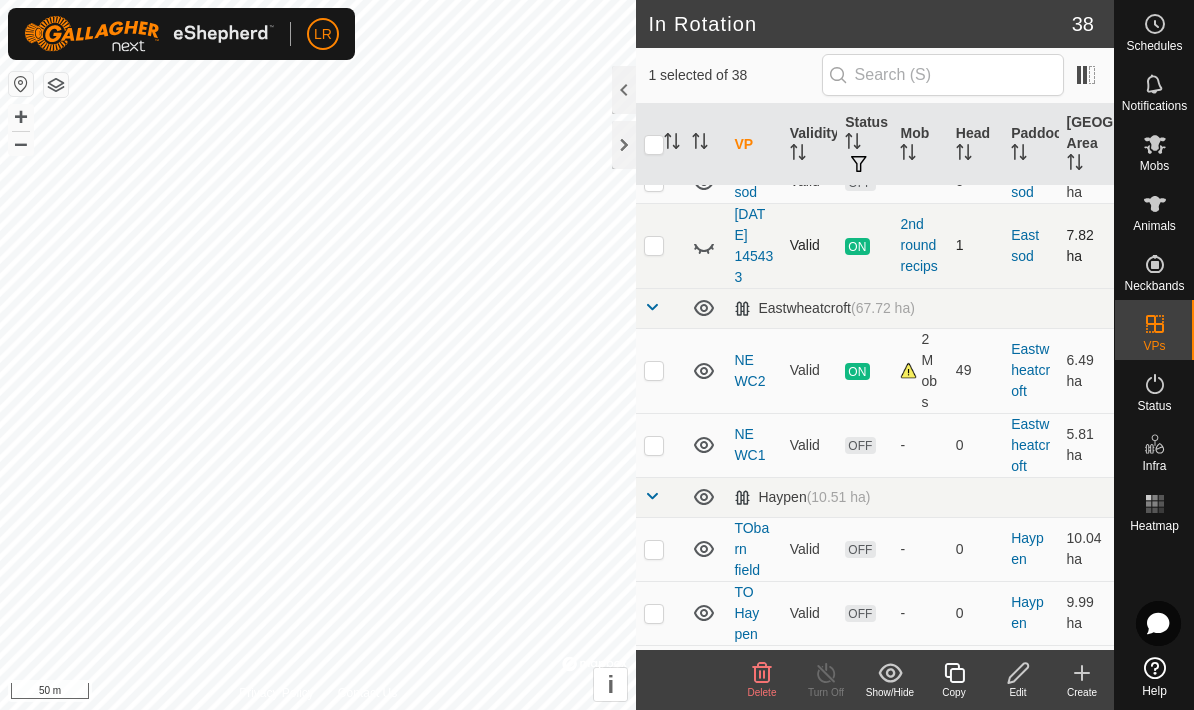 scroll, scrollTop: 71, scrollLeft: 0, axis: vertical 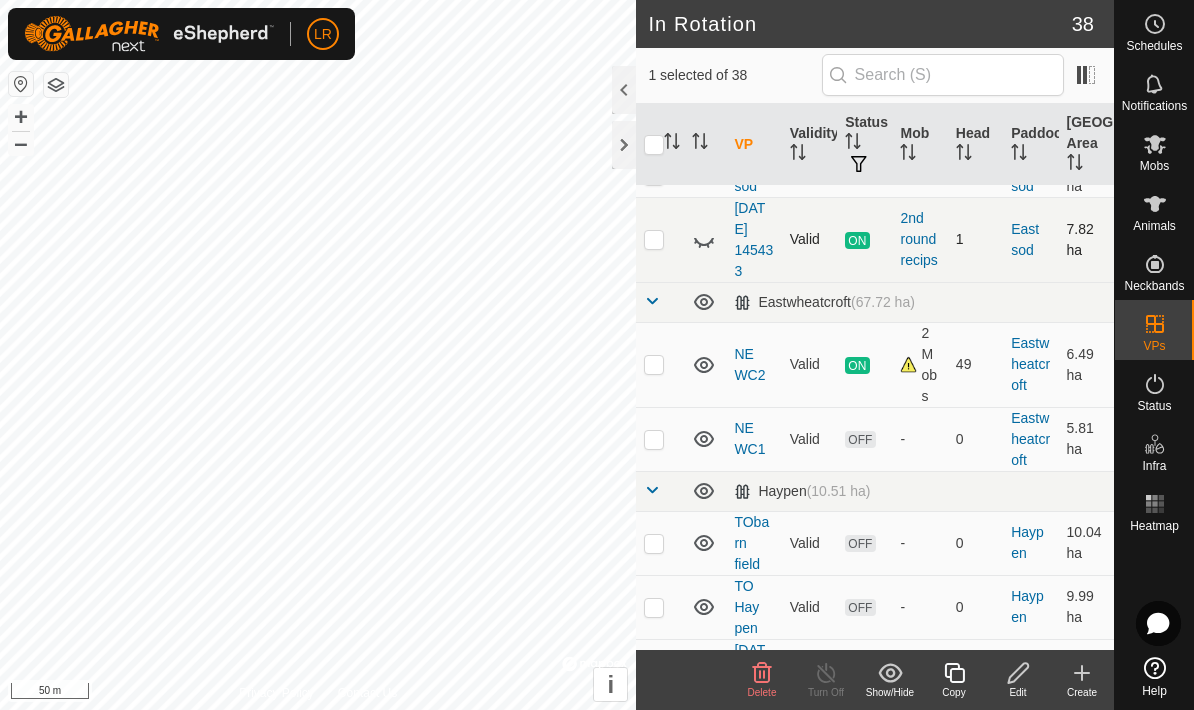 click at bounding box center [660, 239] 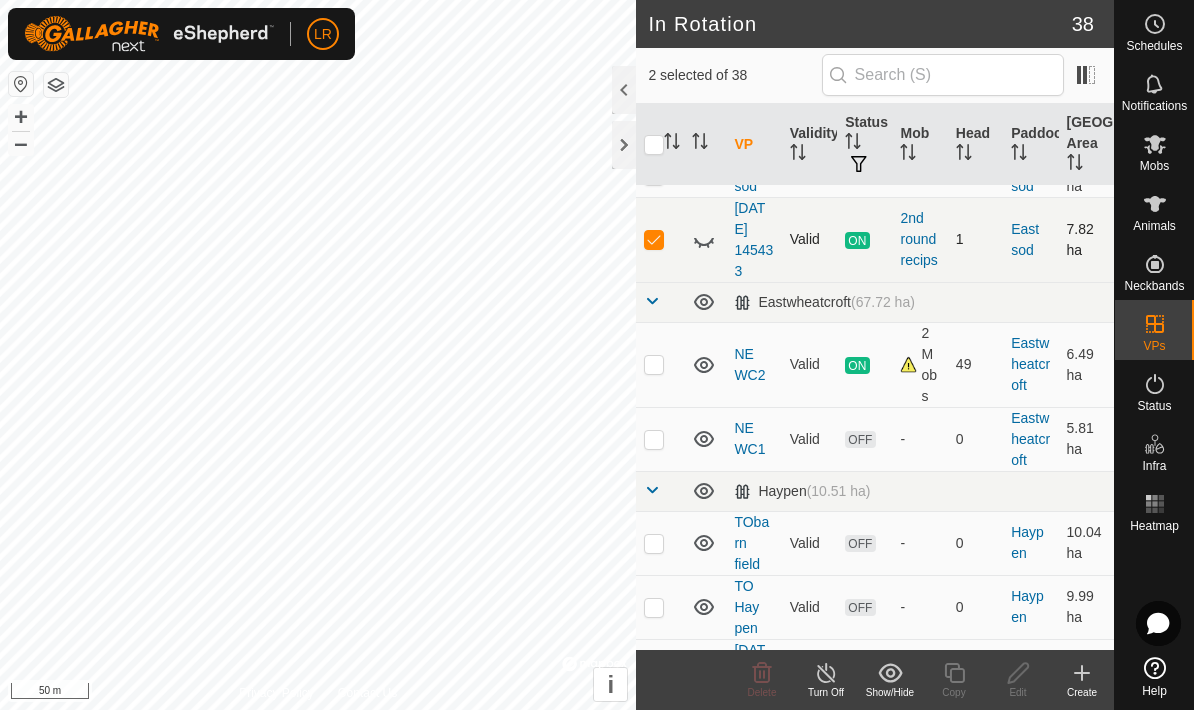 click at bounding box center [654, 239] 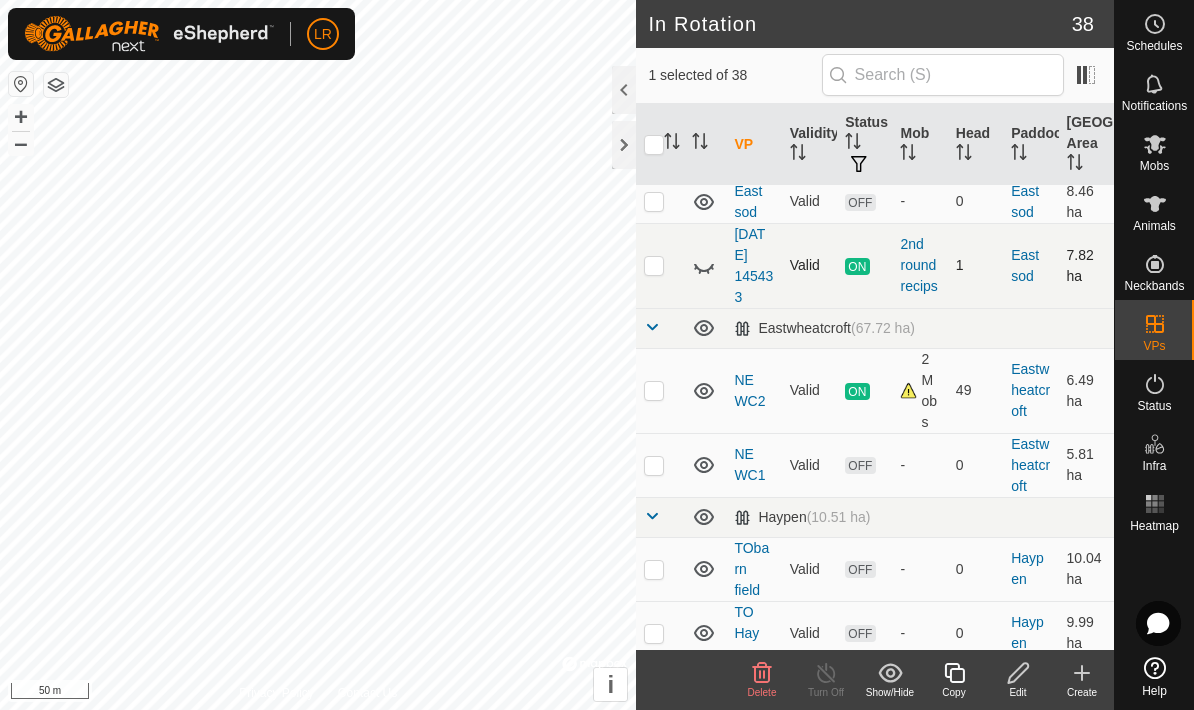 scroll, scrollTop: 46, scrollLeft: 0, axis: vertical 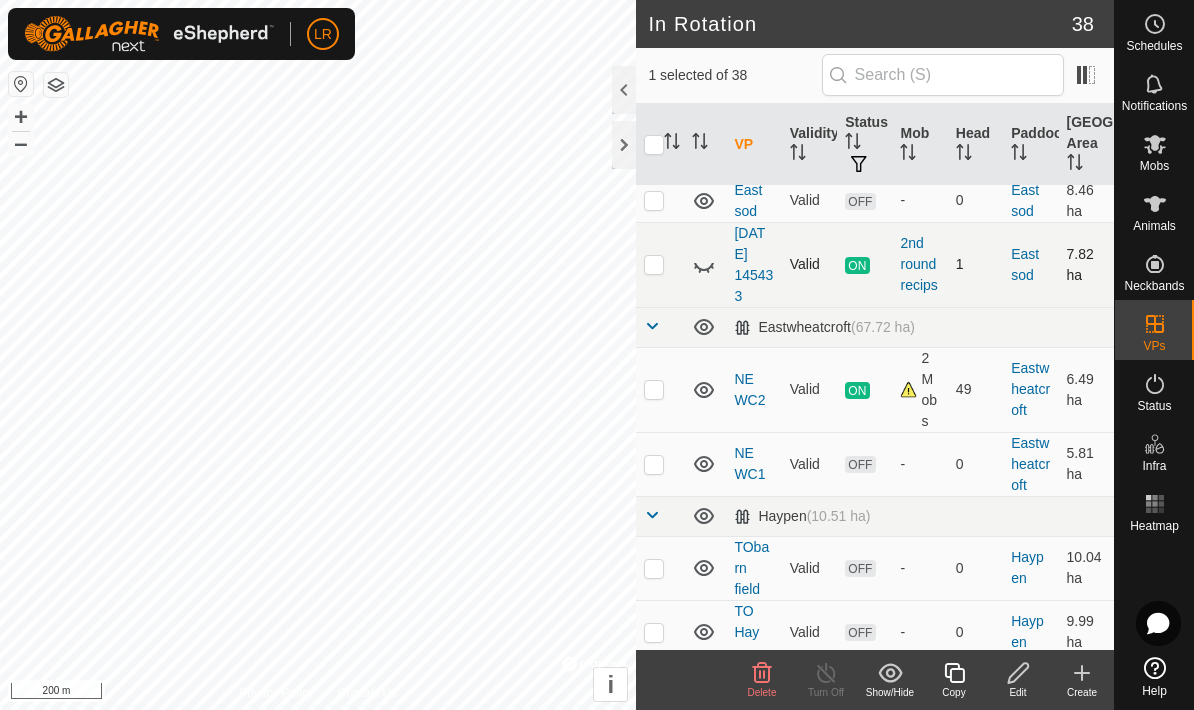click at bounding box center (654, 264) 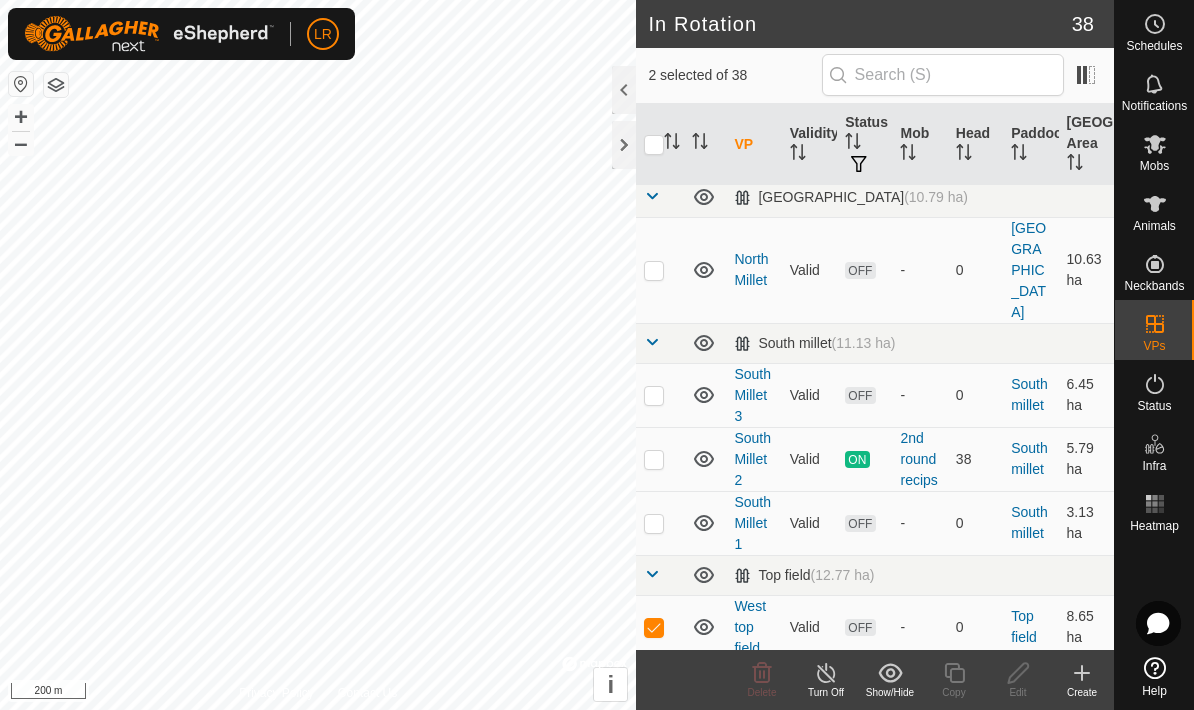 scroll, scrollTop: 972, scrollLeft: 0, axis: vertical 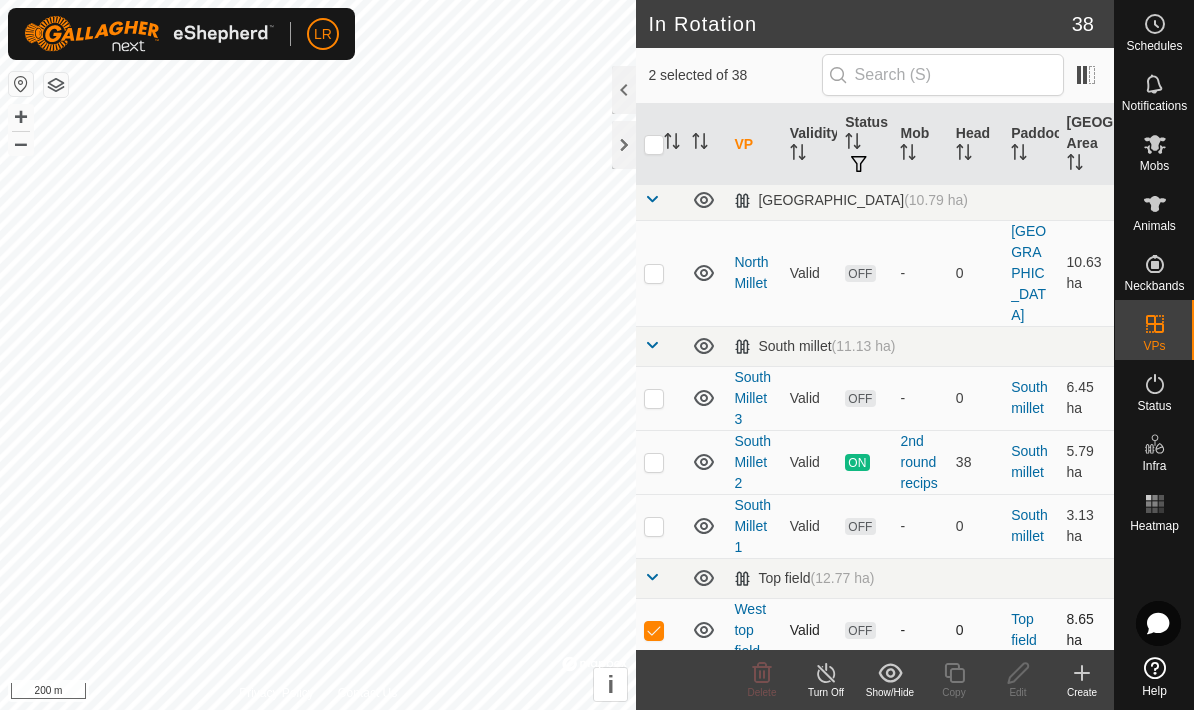 click at bounding box center [660, 630] 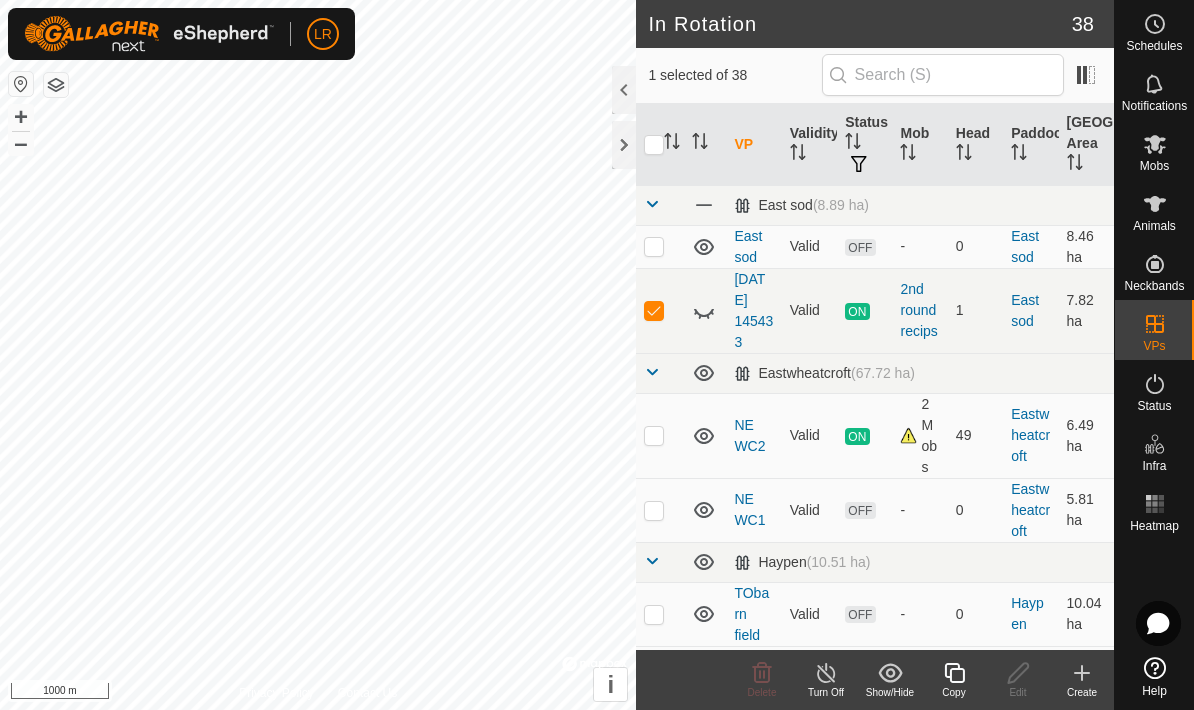 scroll, scrollTop: 0, scrollLeft: 0, axis: both 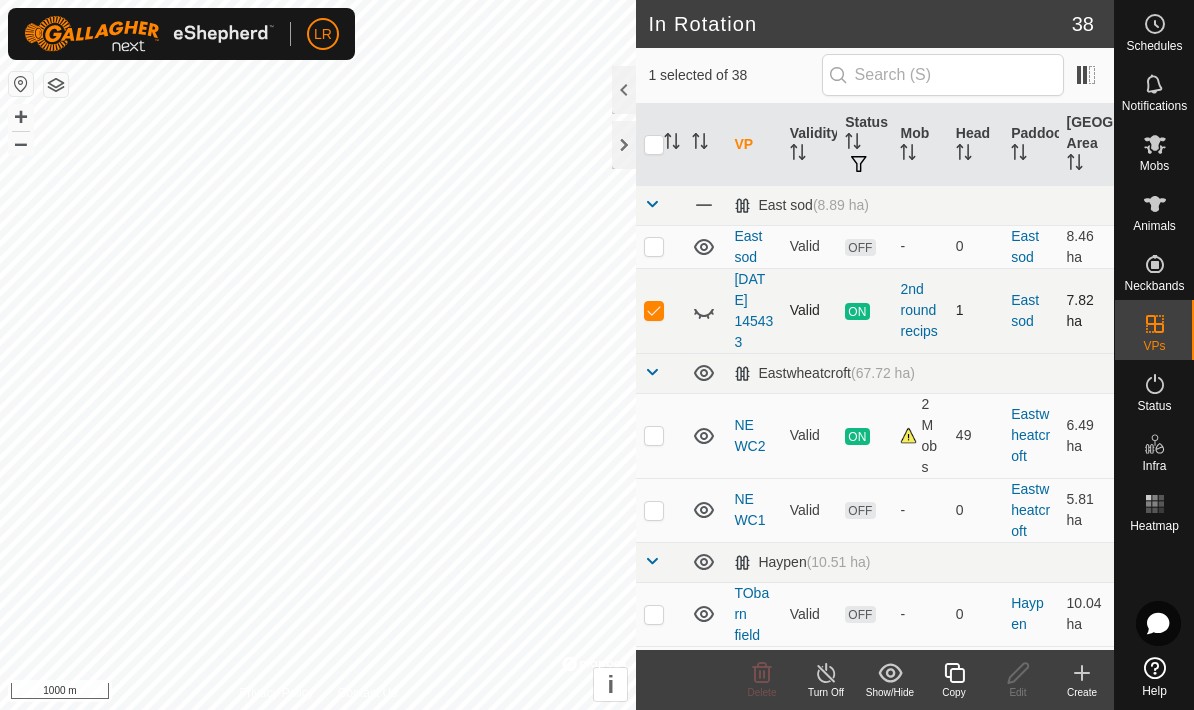 click 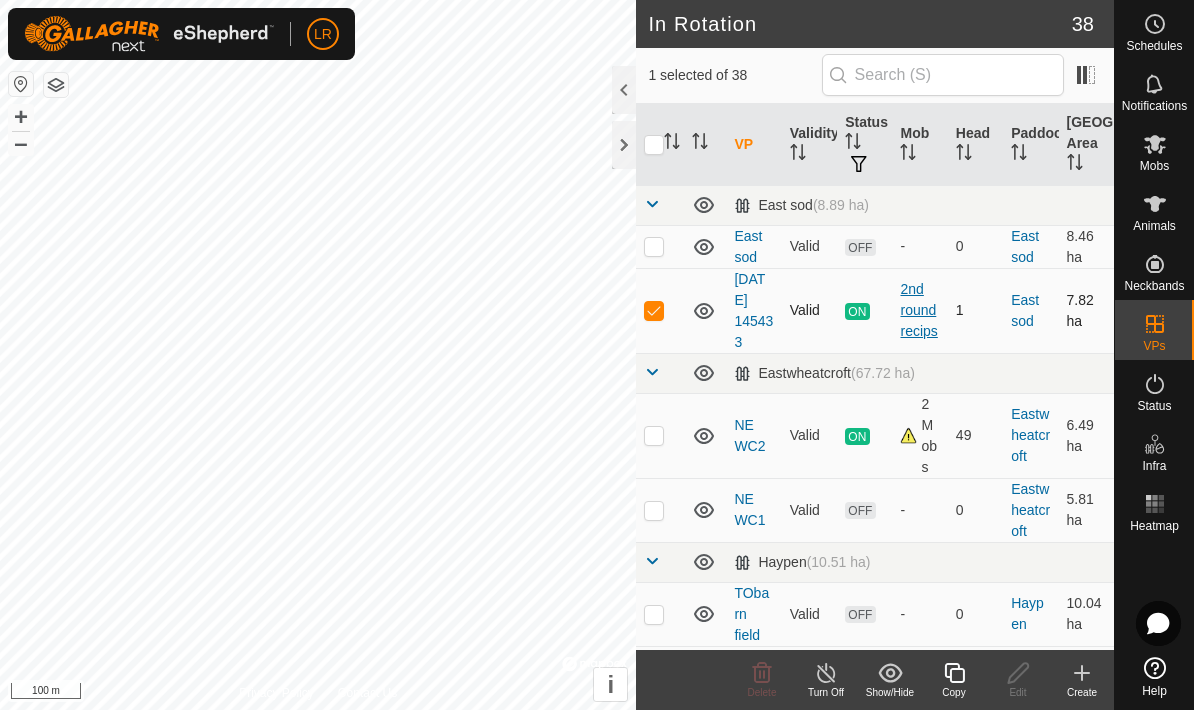 click on "2nd round recips" at bounding box center [919, 310] 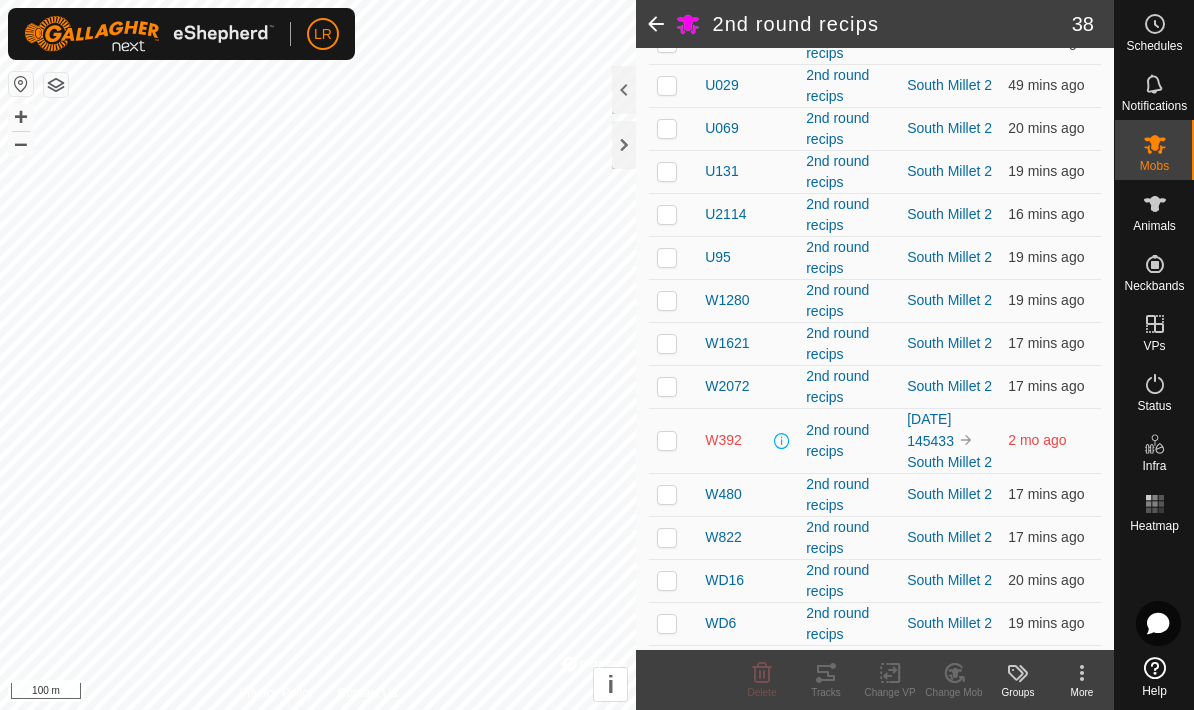 scroll, scrollTop: 1313, scrollLeft: 0, axis: vertical 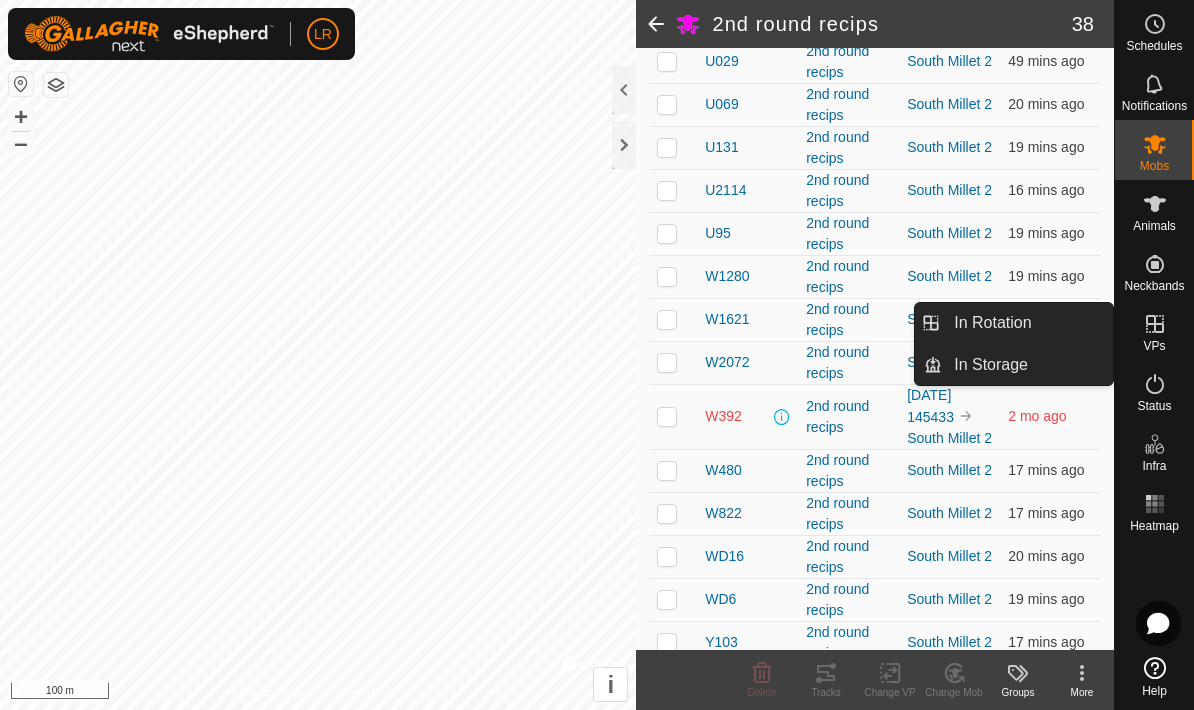 click on "VPs" at bounding box center (1154, 346) 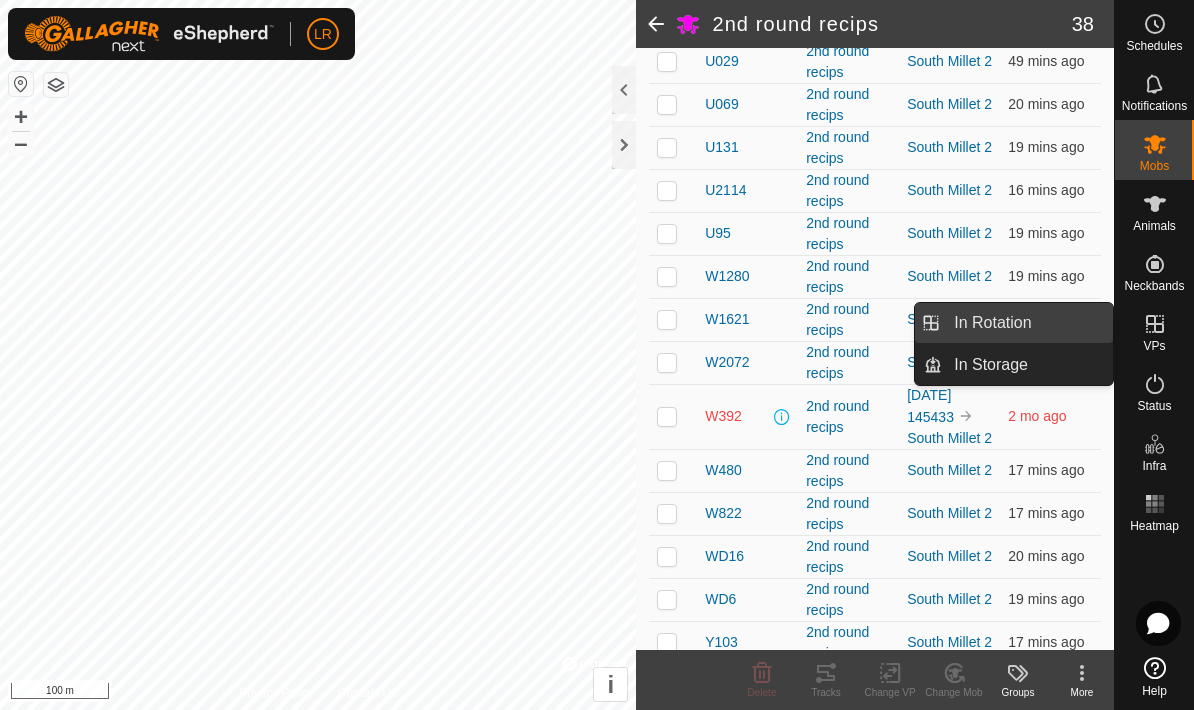click on "In Rotation" at bounding box center (1027, 323) 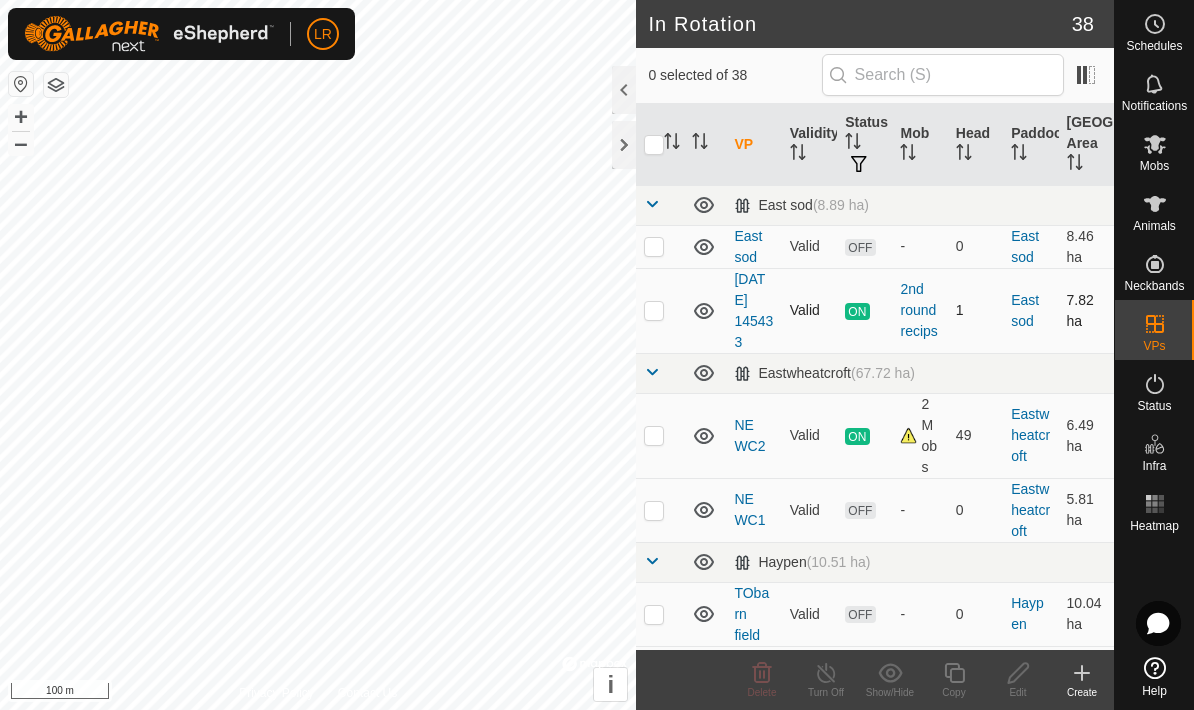 click at bounding box center (654, 310) 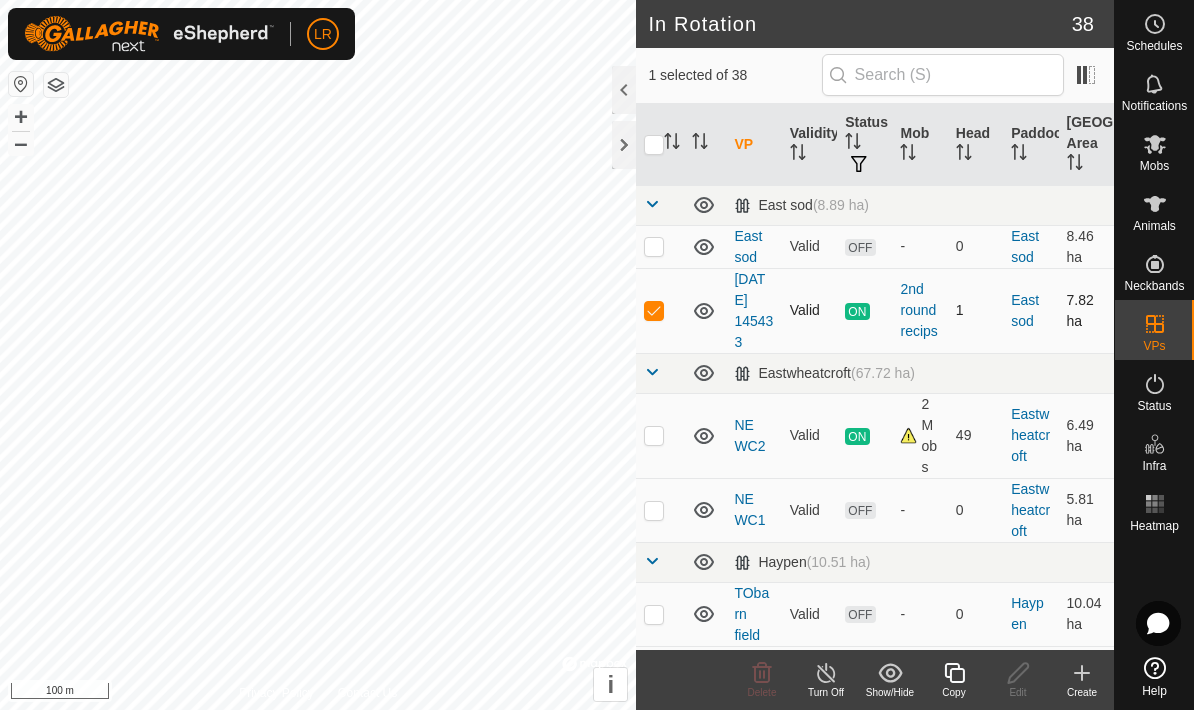 click on "1" at bounding box center (975, 310) 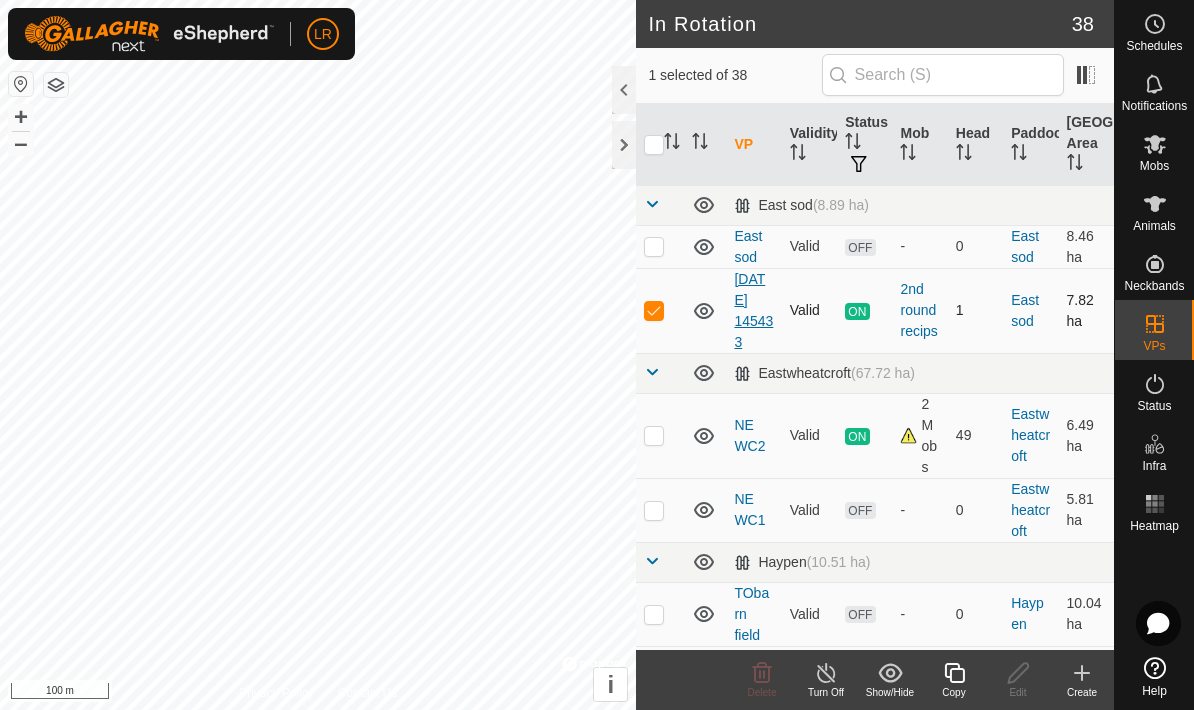 click on "[DATE] 145433" at bounding box center (753, 310) 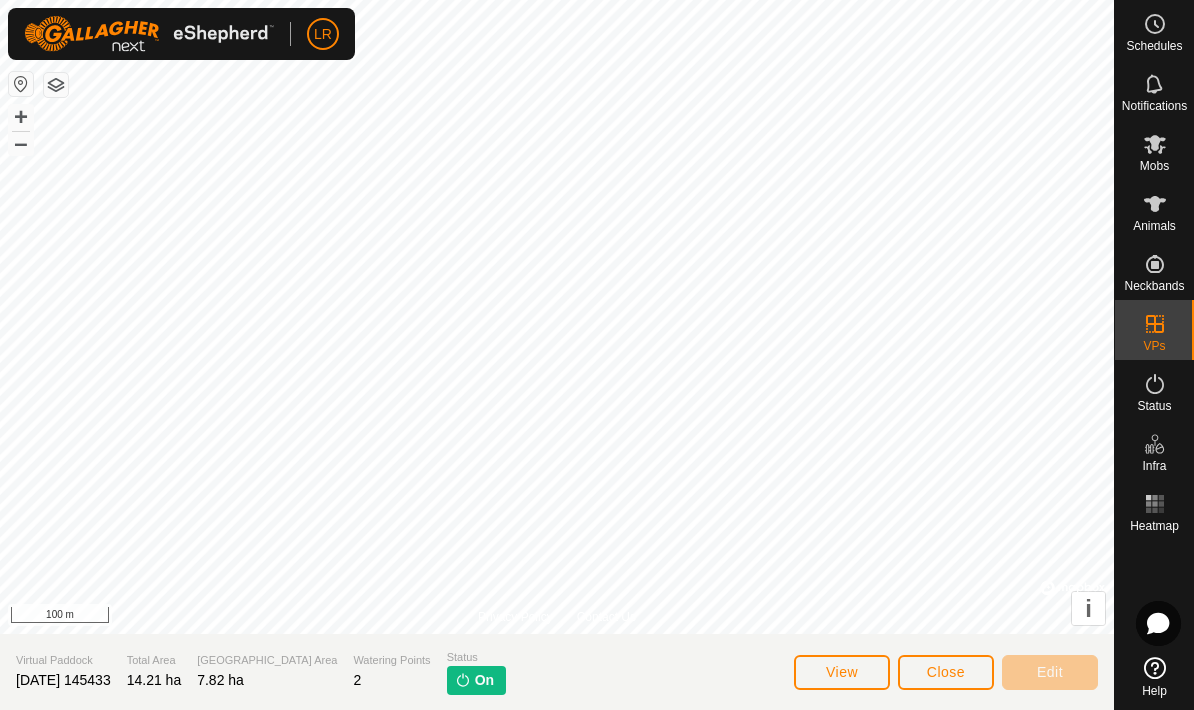 click on "Close" 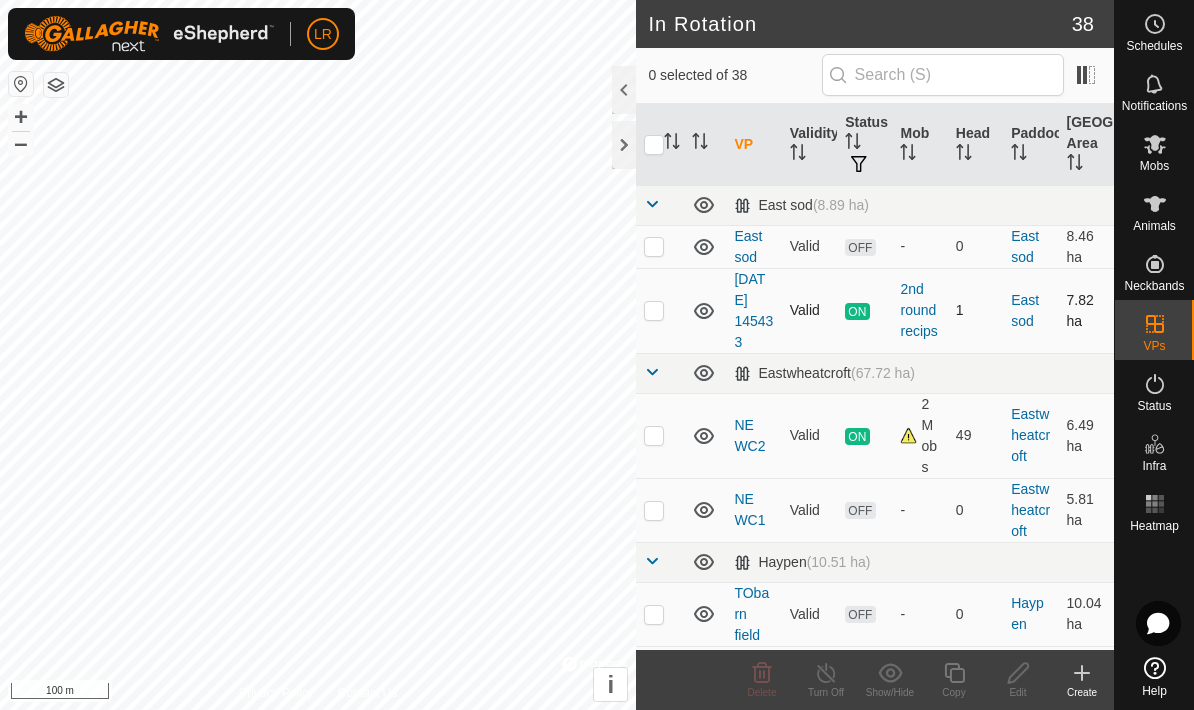 click 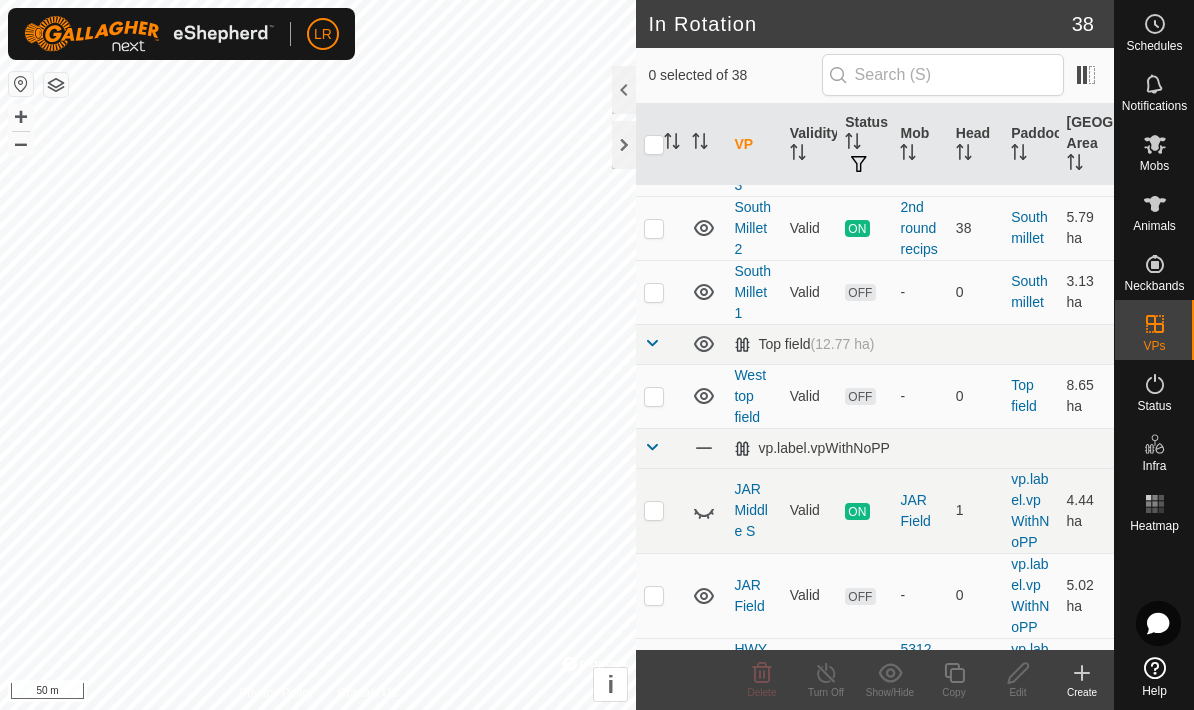 scroll, scrollTop: 1208, scrollLeft: 0, axis: vertical 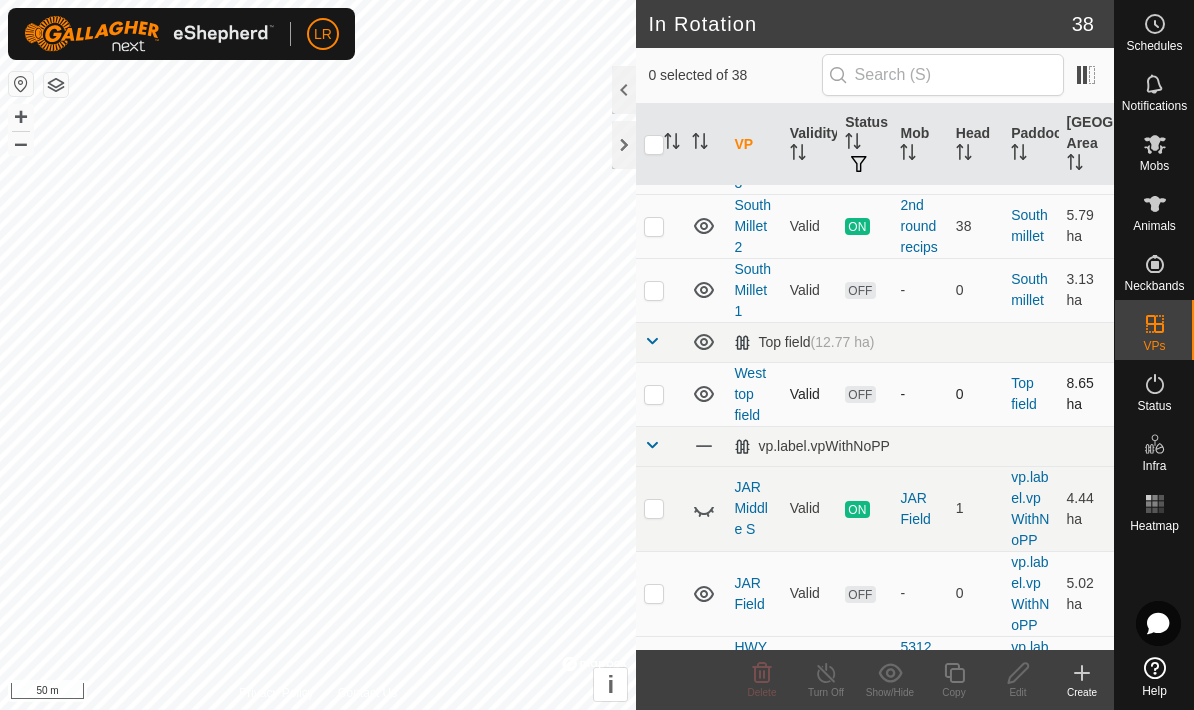 click at bounding box center [660, 394] 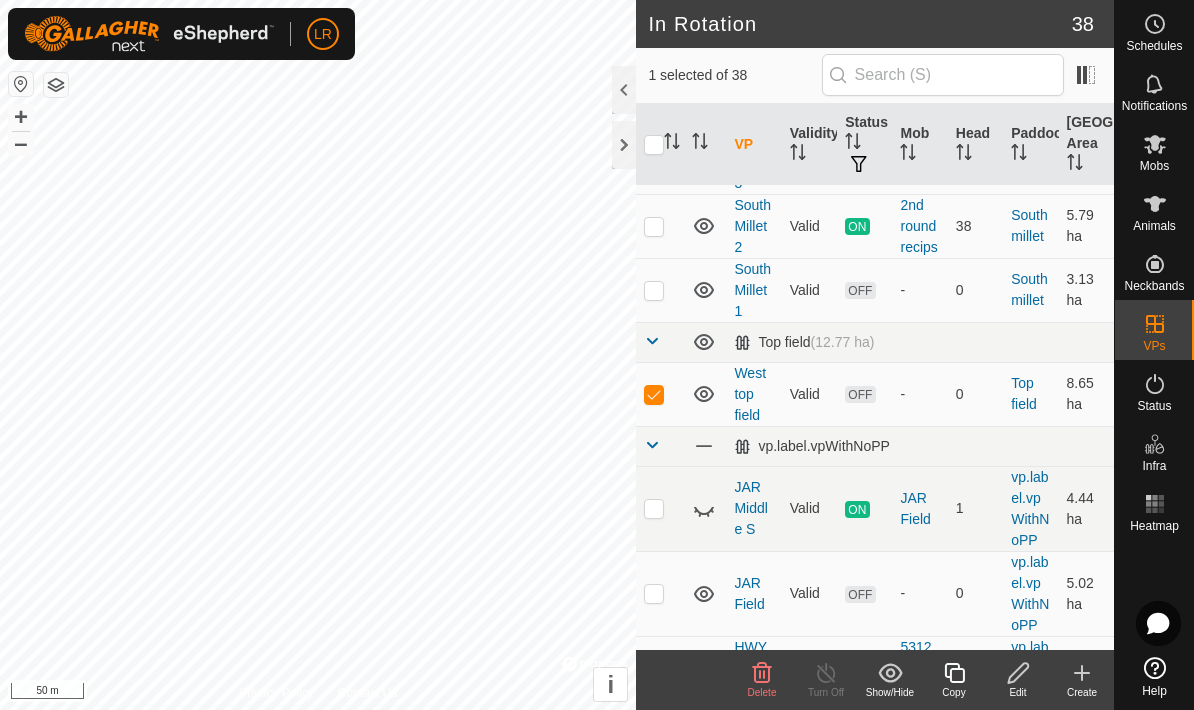 click 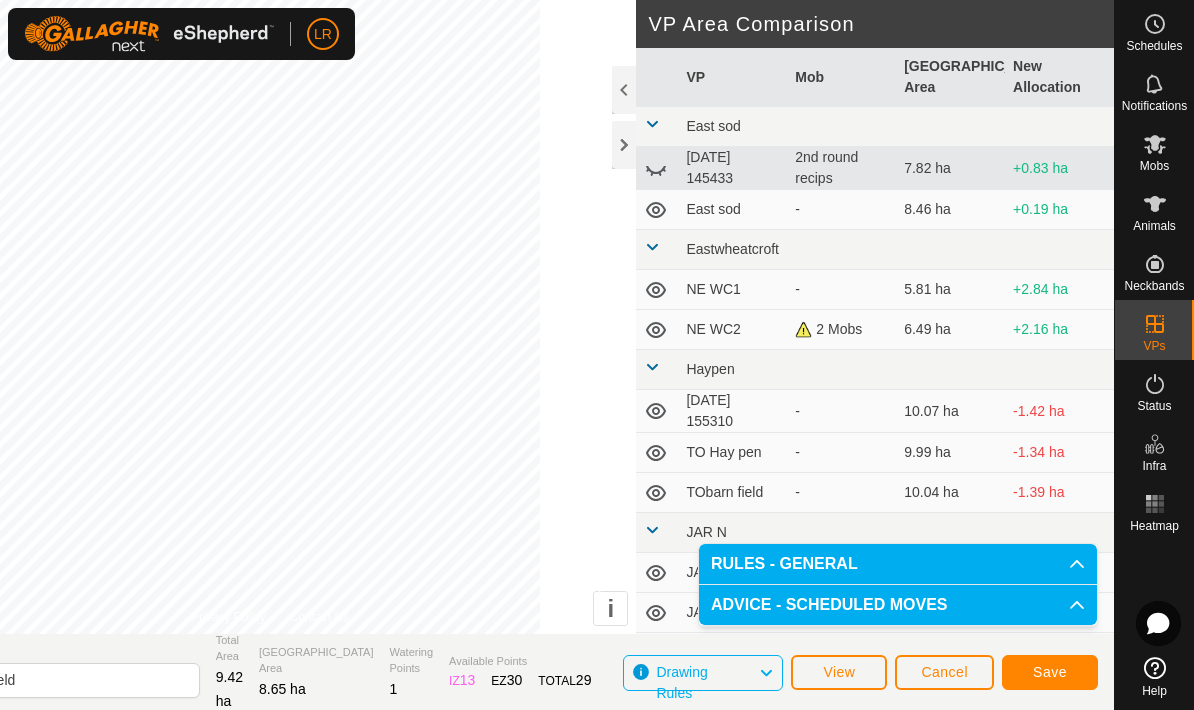 click on "Save" 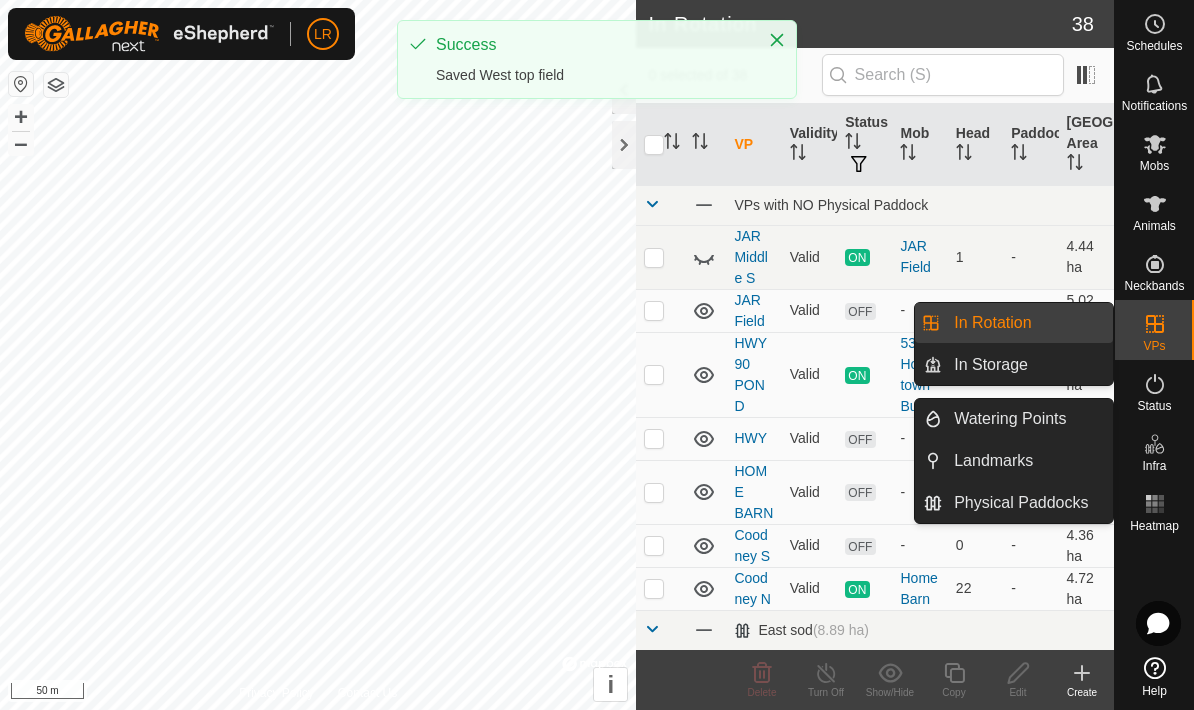 click on "In Rotation" at bounding box center (1027, 323) 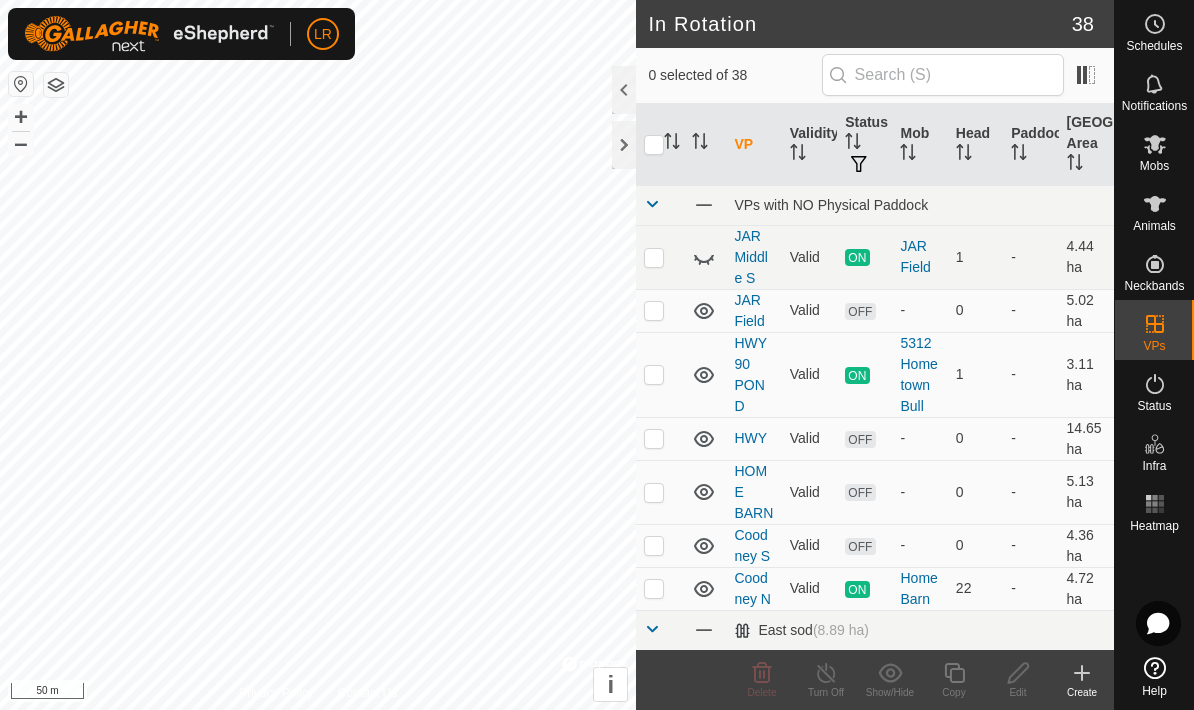 click 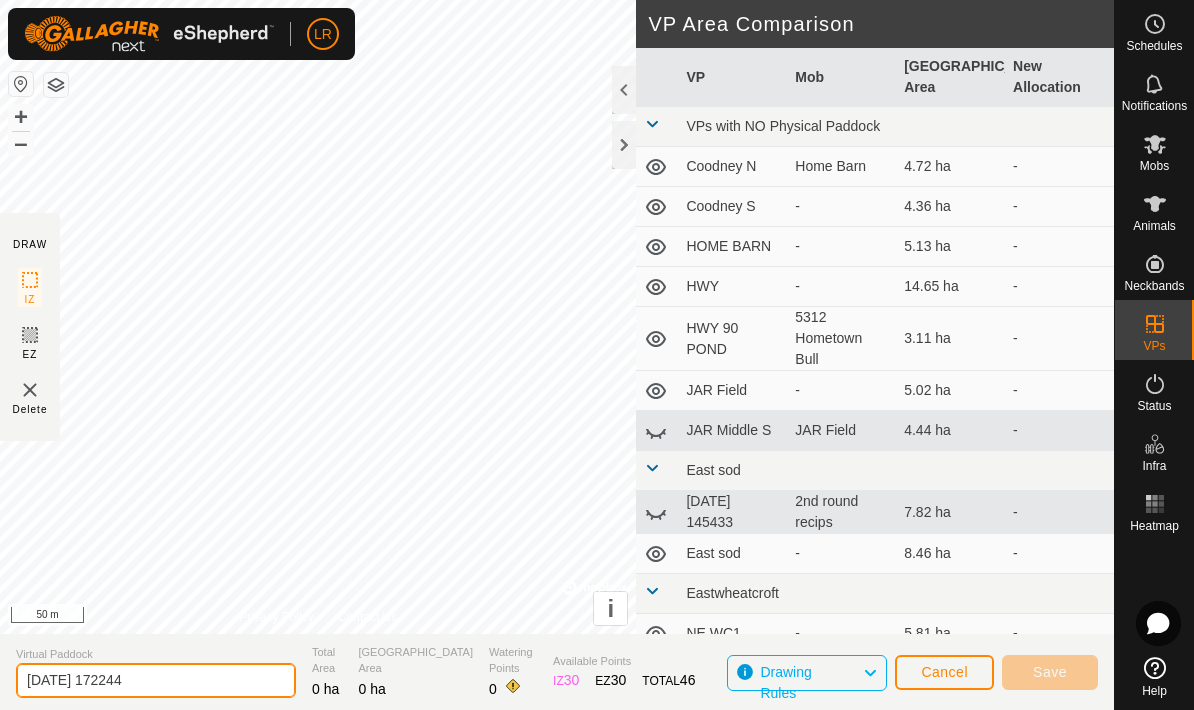 click on "[DATE] 172244" 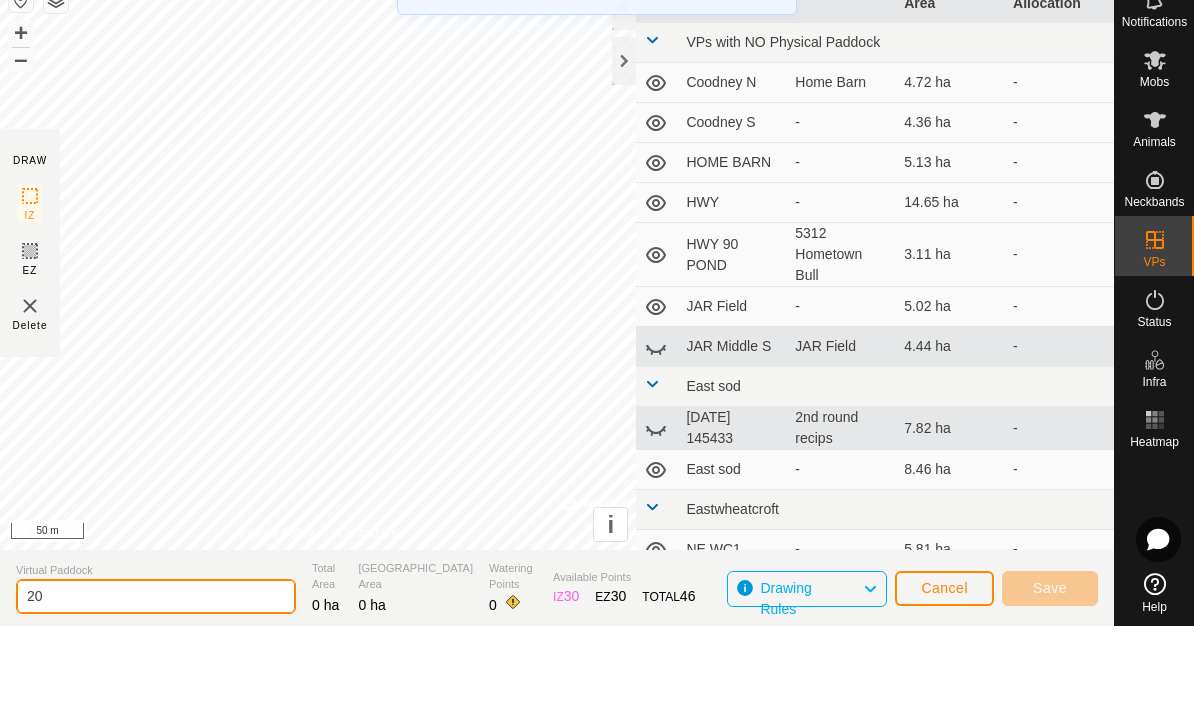 type on "2" 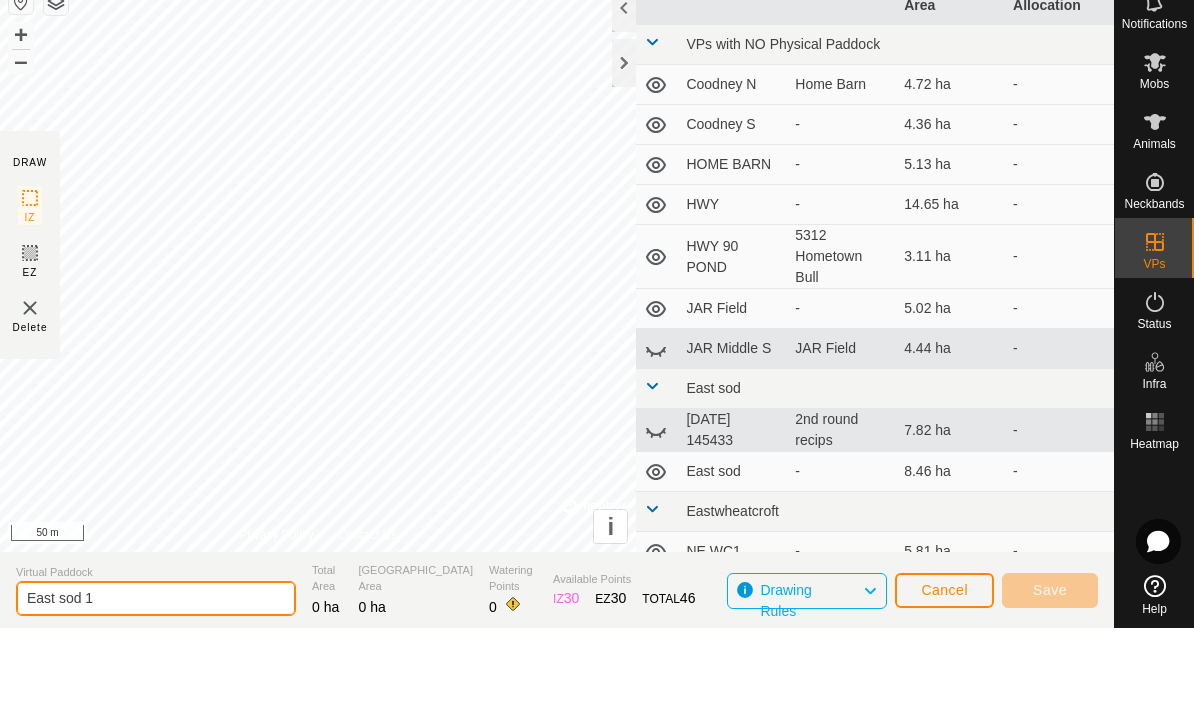 type on "East sod 1" 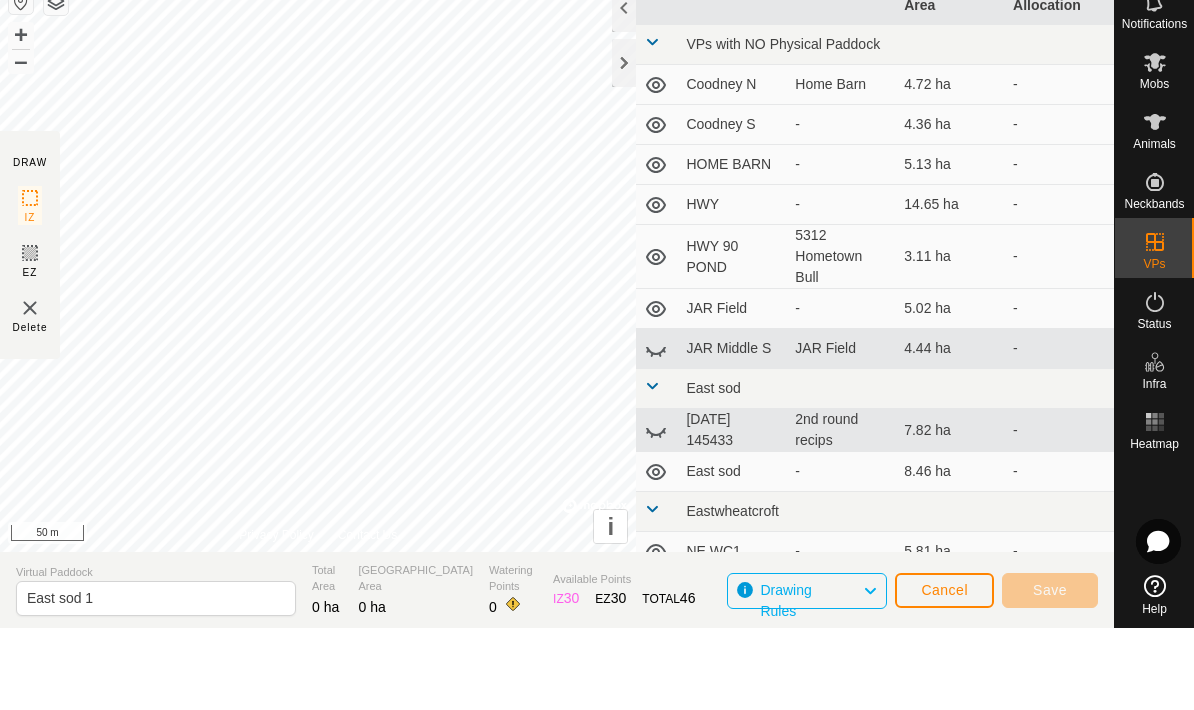 click on "Virtual [GEOGRAPHIC_DATA] 1 Total Area 0 ha Grazing Area 0 ha Watering Points 0 Available Points  IZ   30  EZ  30  TOTAL   46 Drawing Rules Cancel Save" 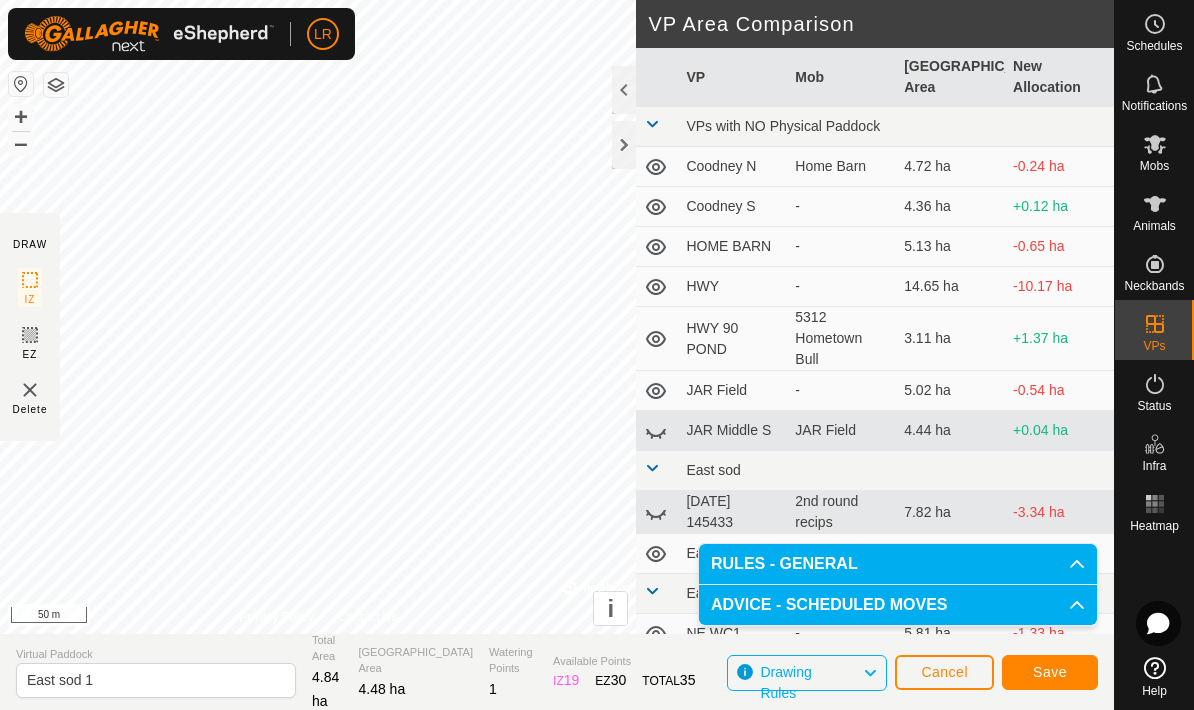 click on "Save" 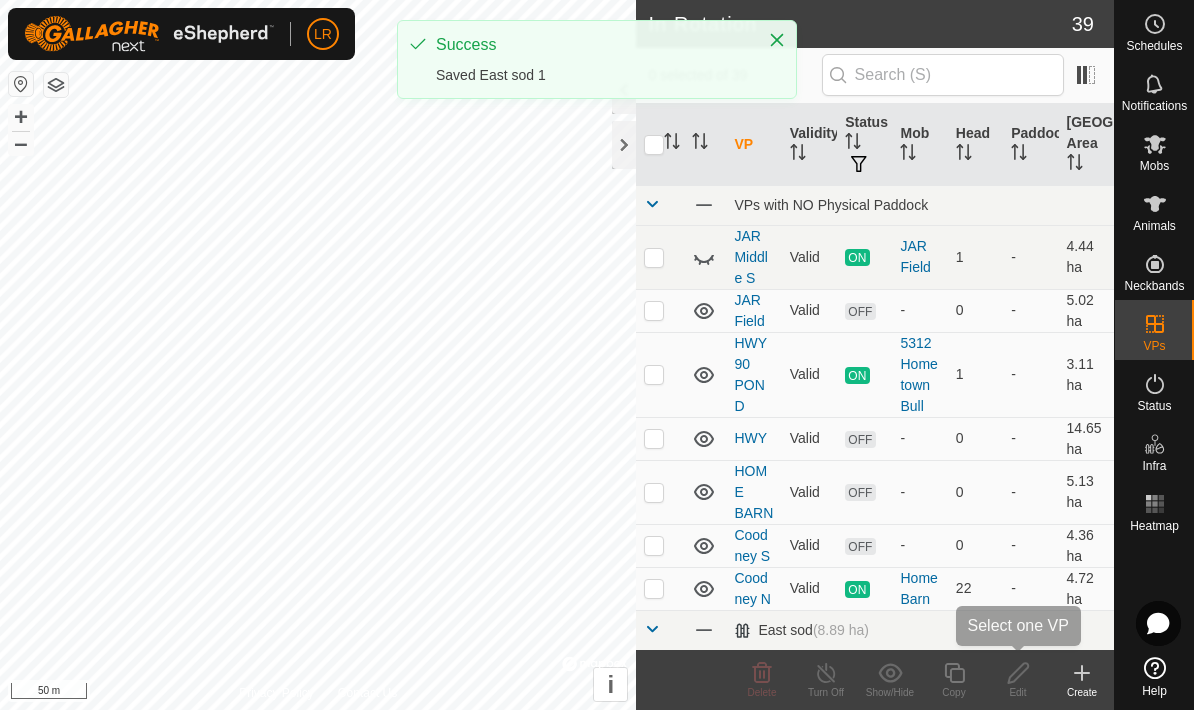 click 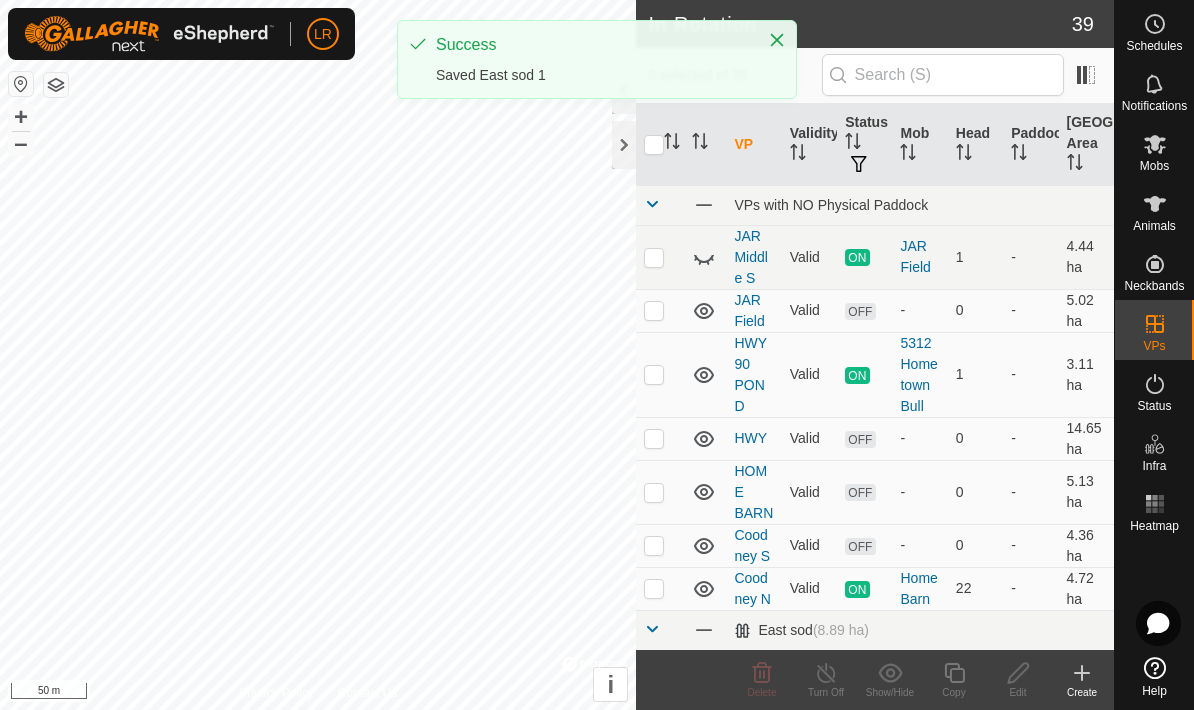 click on "Create" 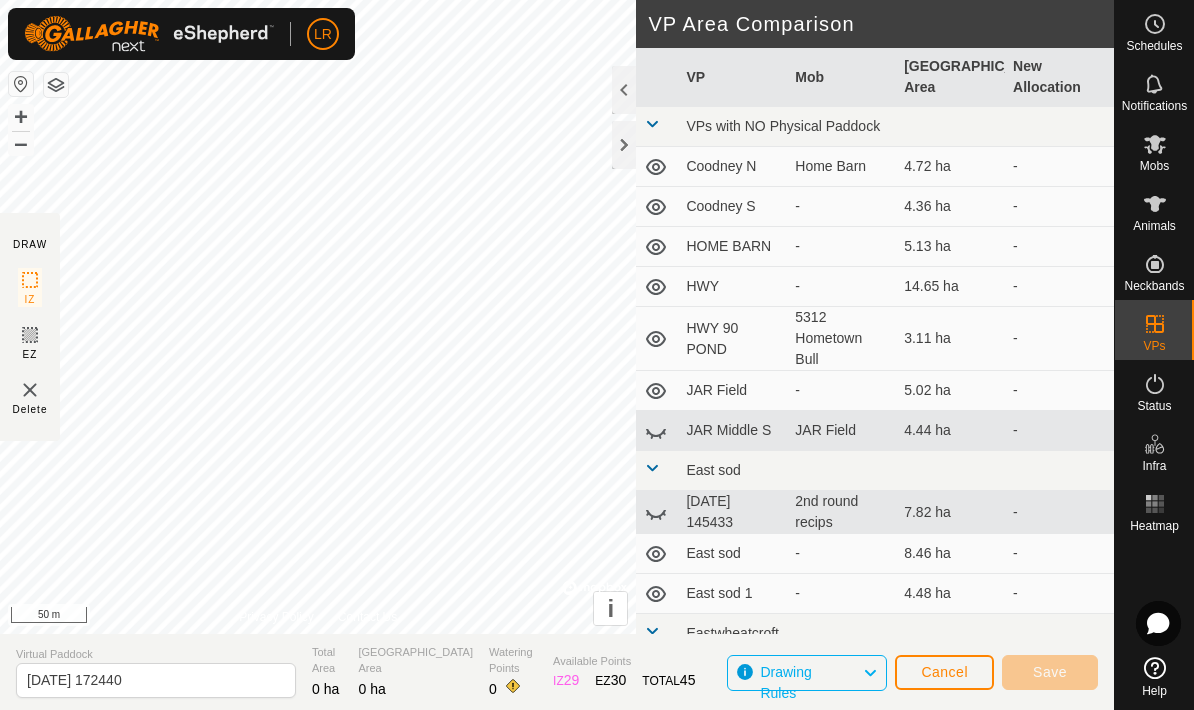click 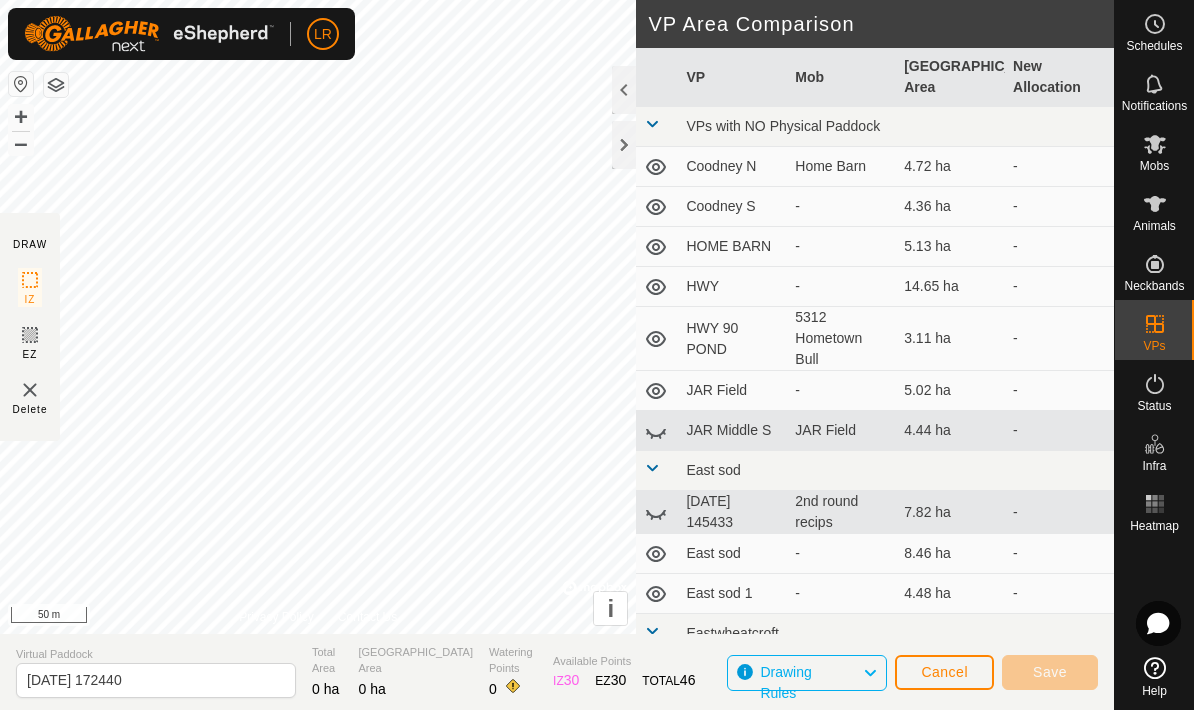 click 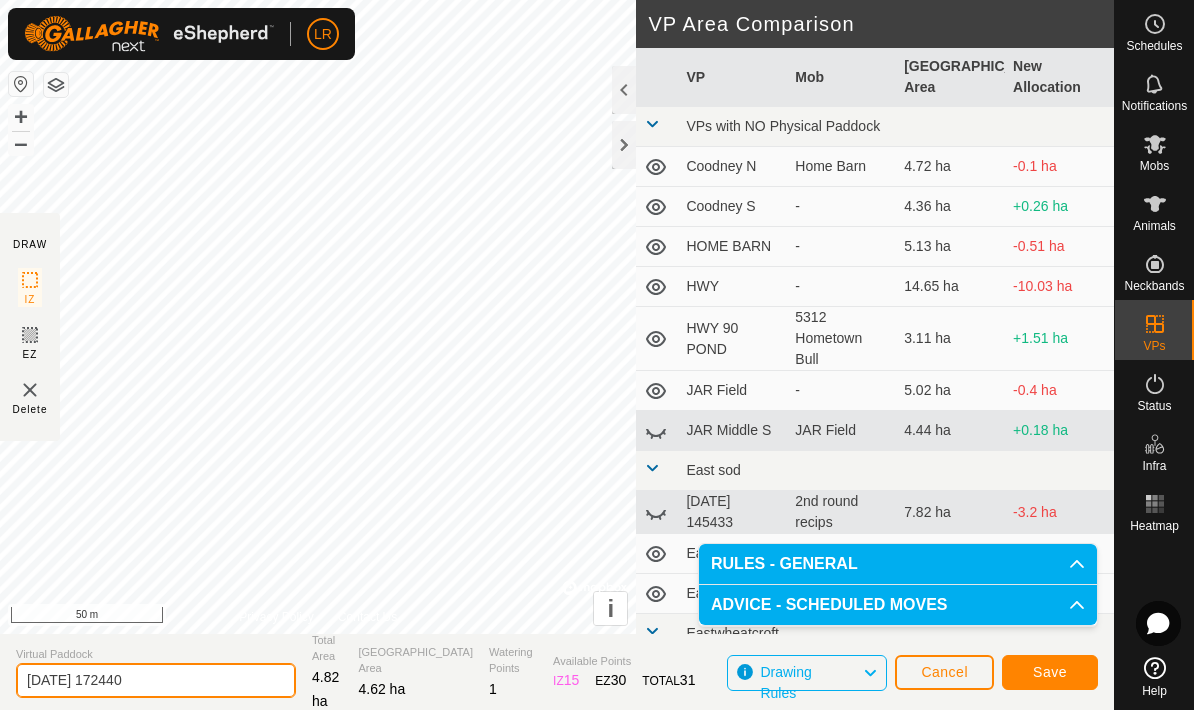 click on "[DATE] 172440" 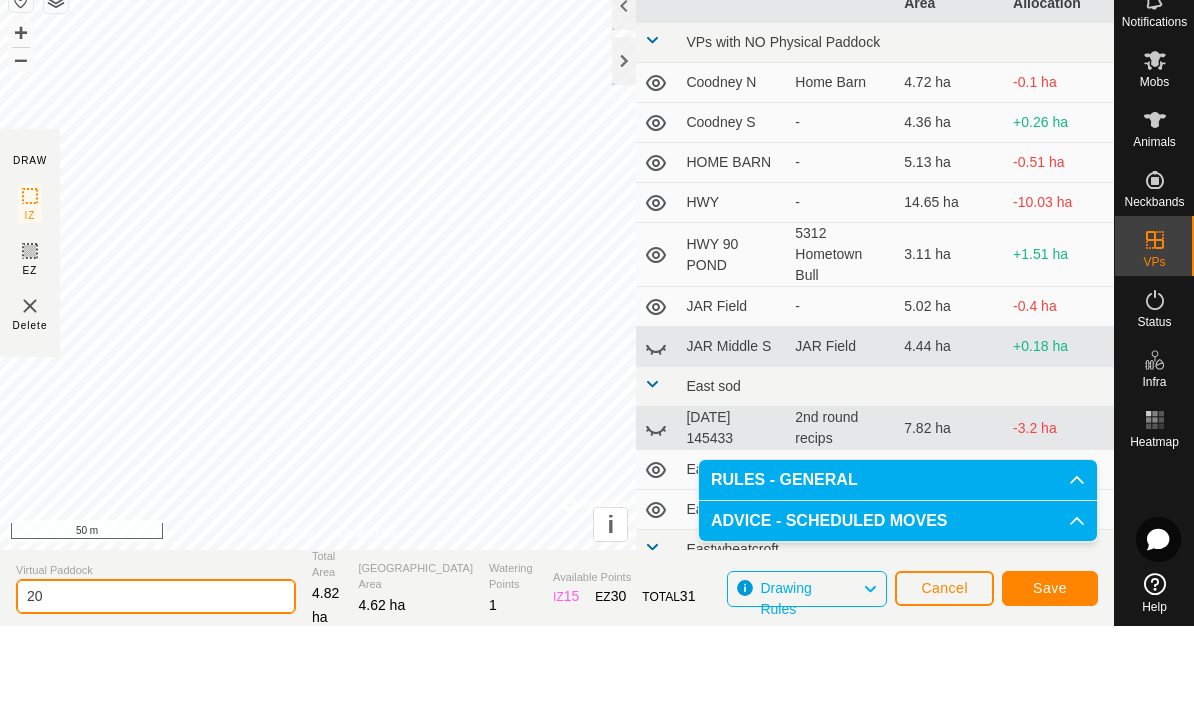 type on "2" 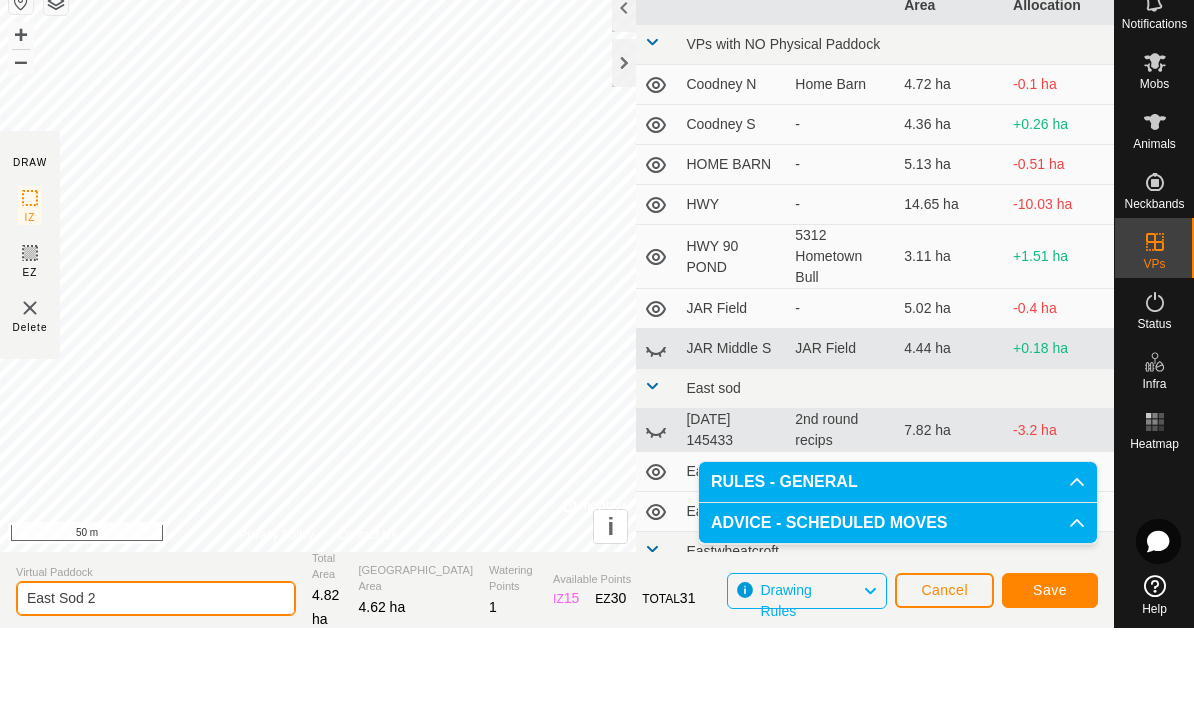 type on "East Sod 2" 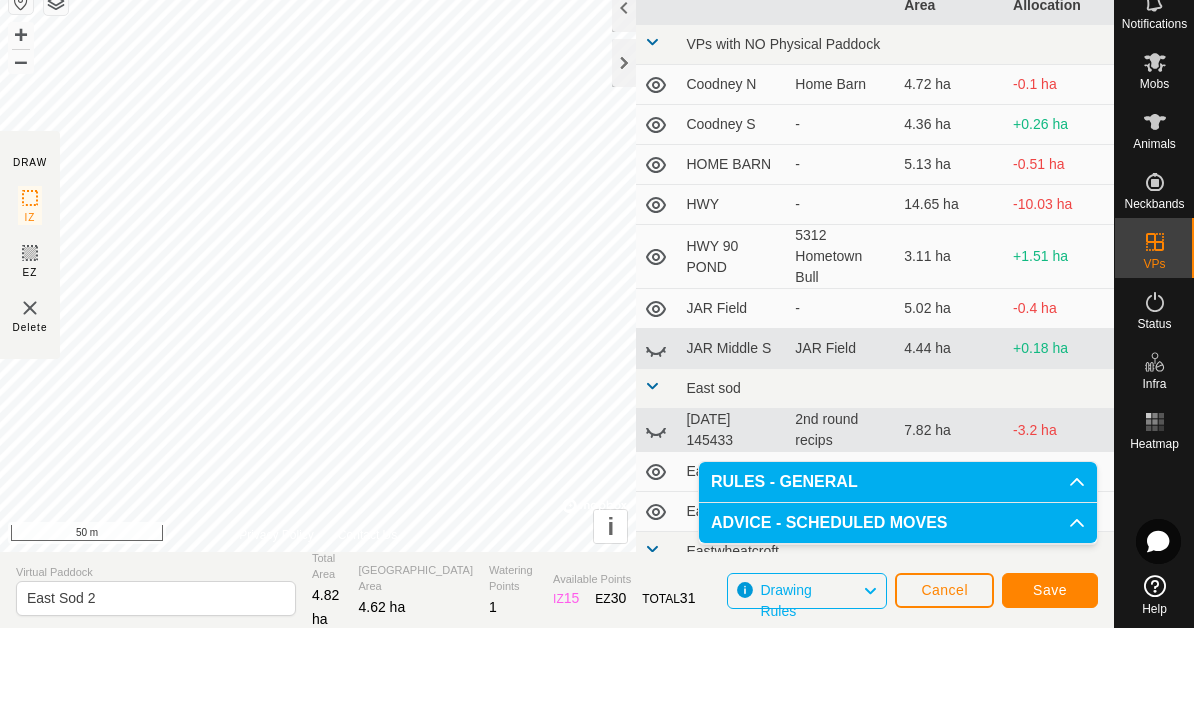 click on "Virtual [GEOGRAPHIC_DATA] 2 Total Area 4.82 ha Grazing Area 4.62 ha Watering Points 1 Available Points  IZ   15  EZ  30  TOTAL   31 Drawing Rules Cancel Save" 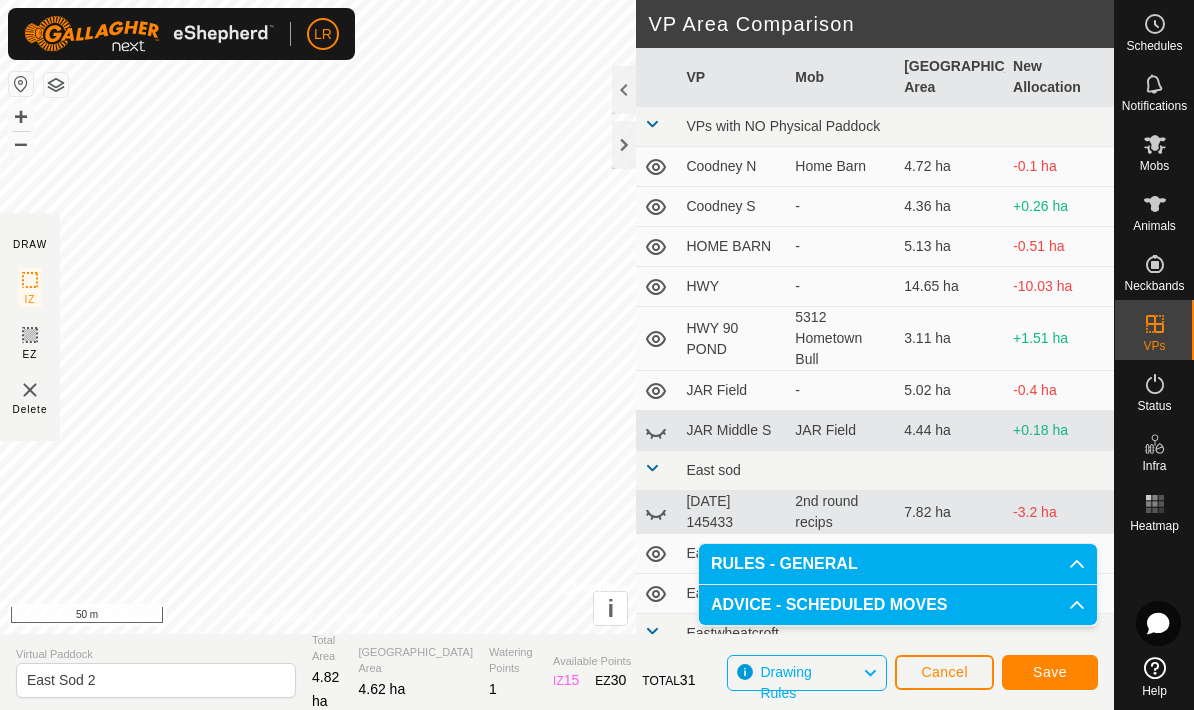 click on "Save" 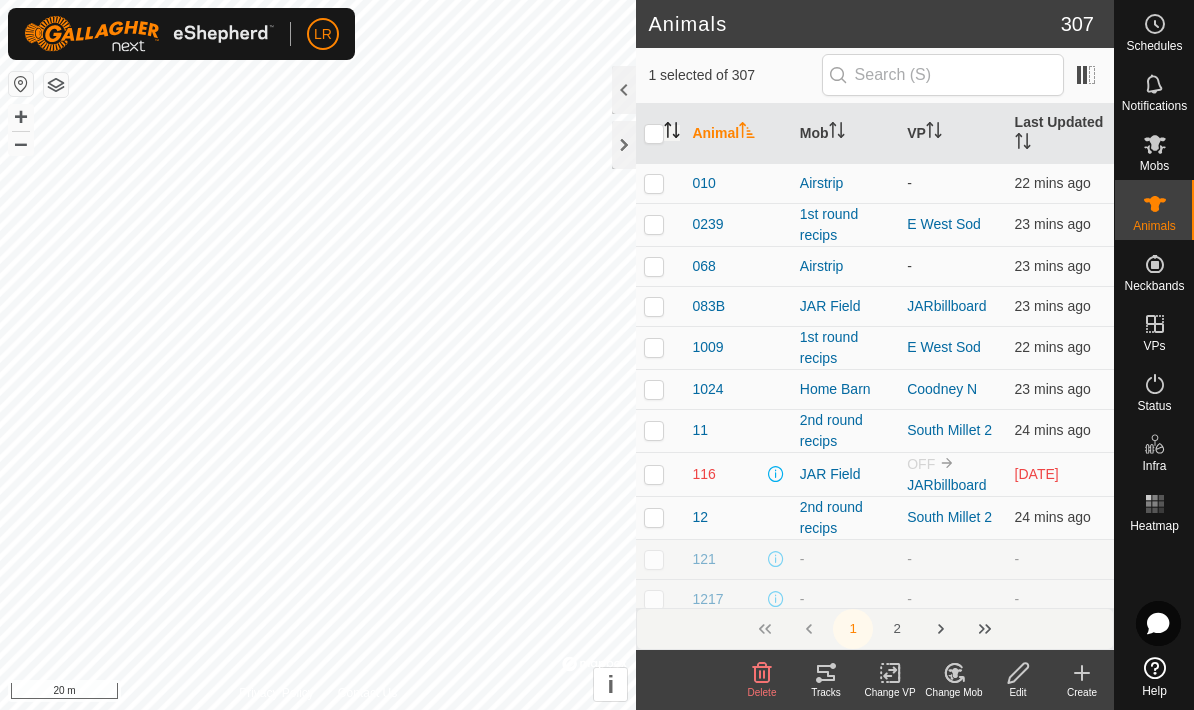 click 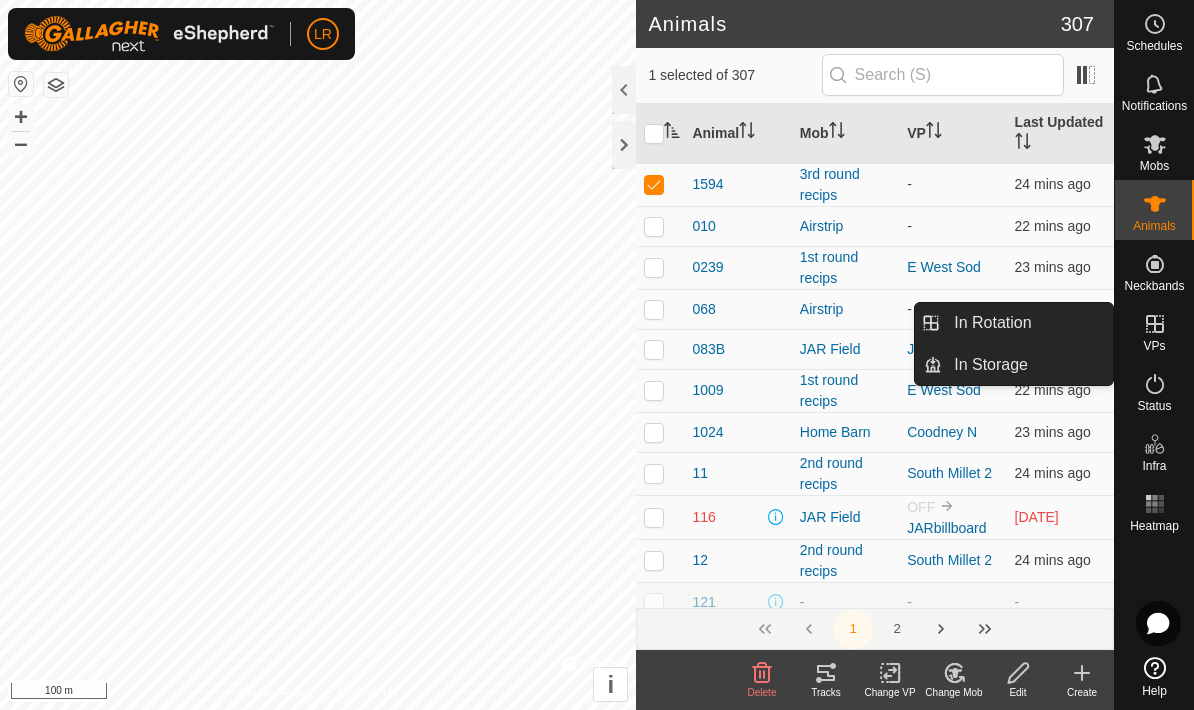 click on "VPs" at bounding box center (1154, 346) 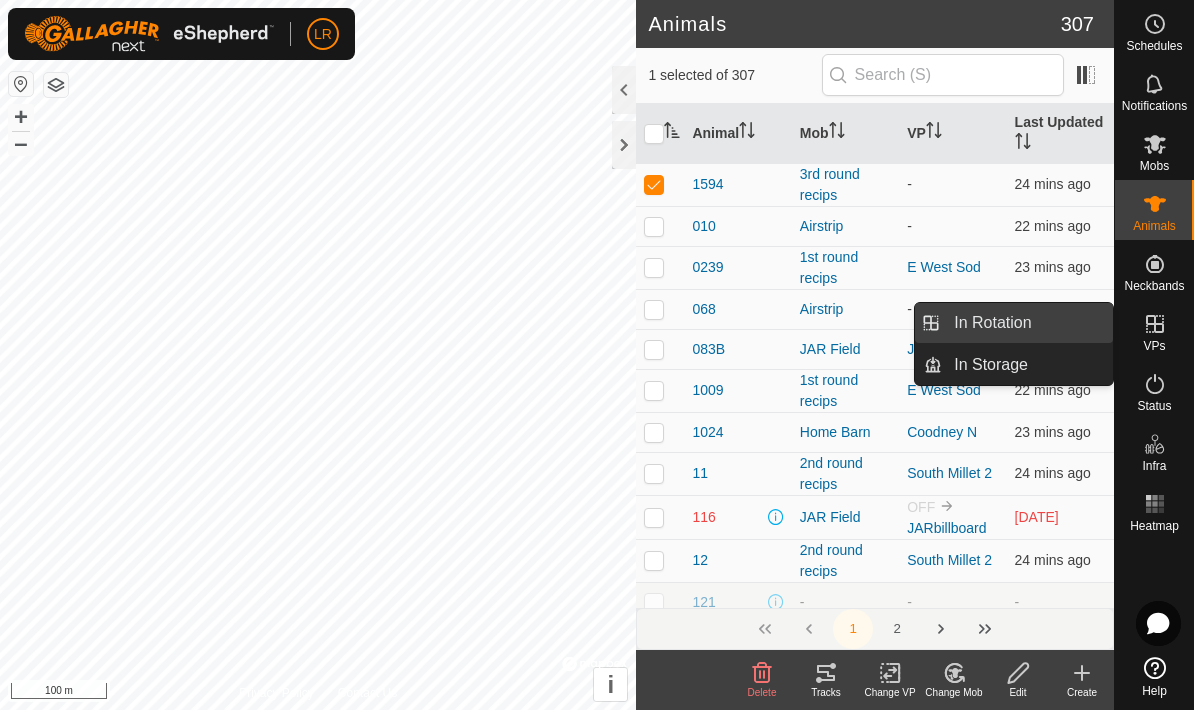 click on "In Rotation" at bounding box center [1027, 323] 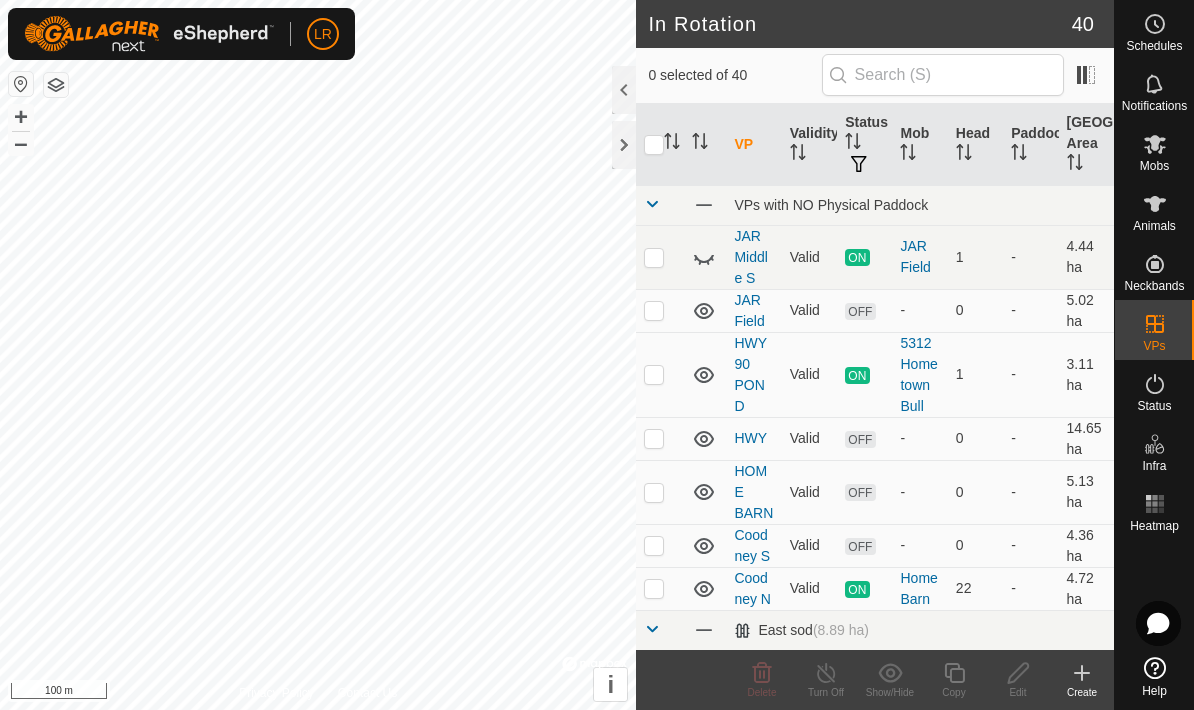 click 